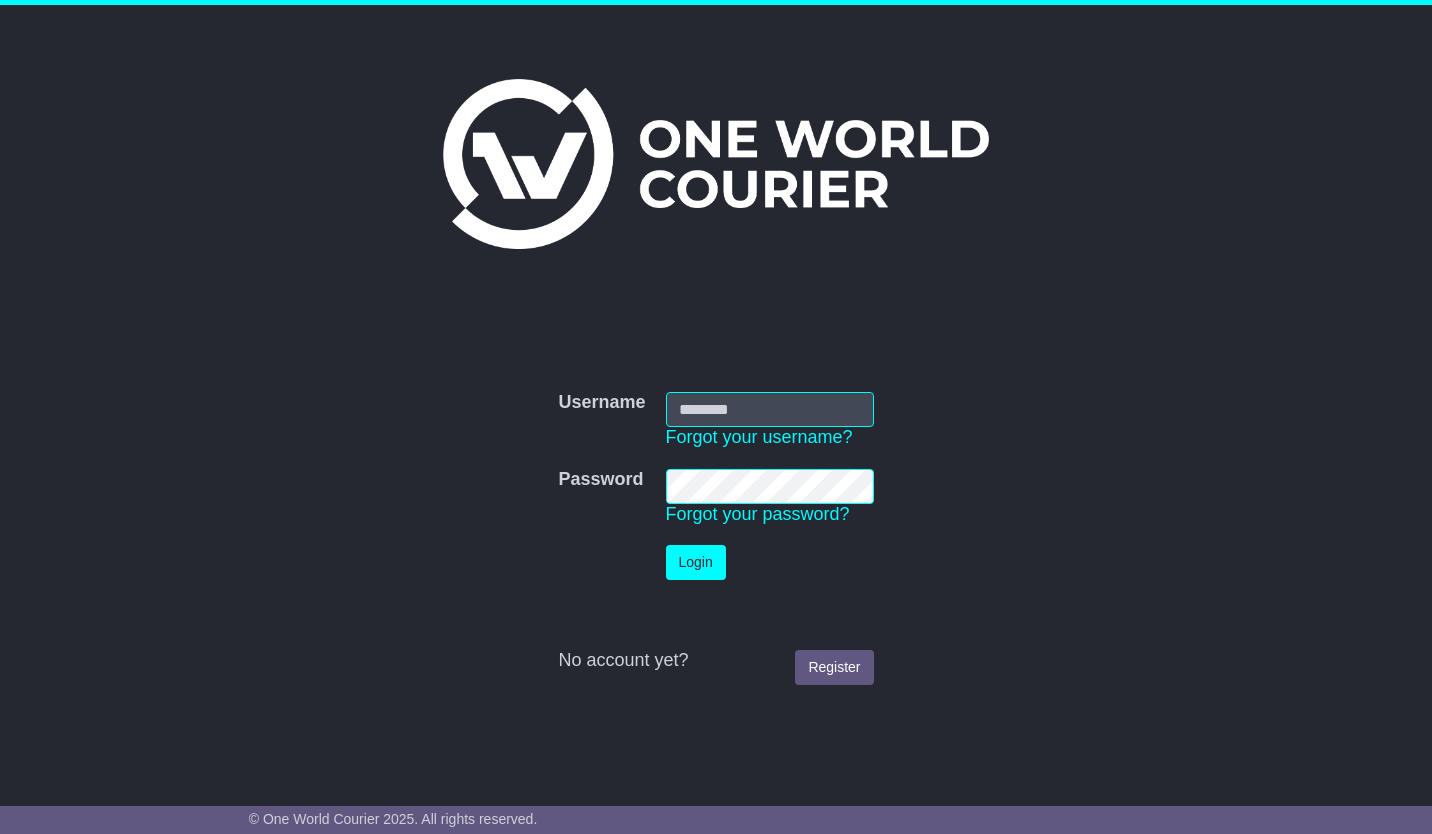 scroll, scrollTop: 0, scrollLeft: 0, axis: both 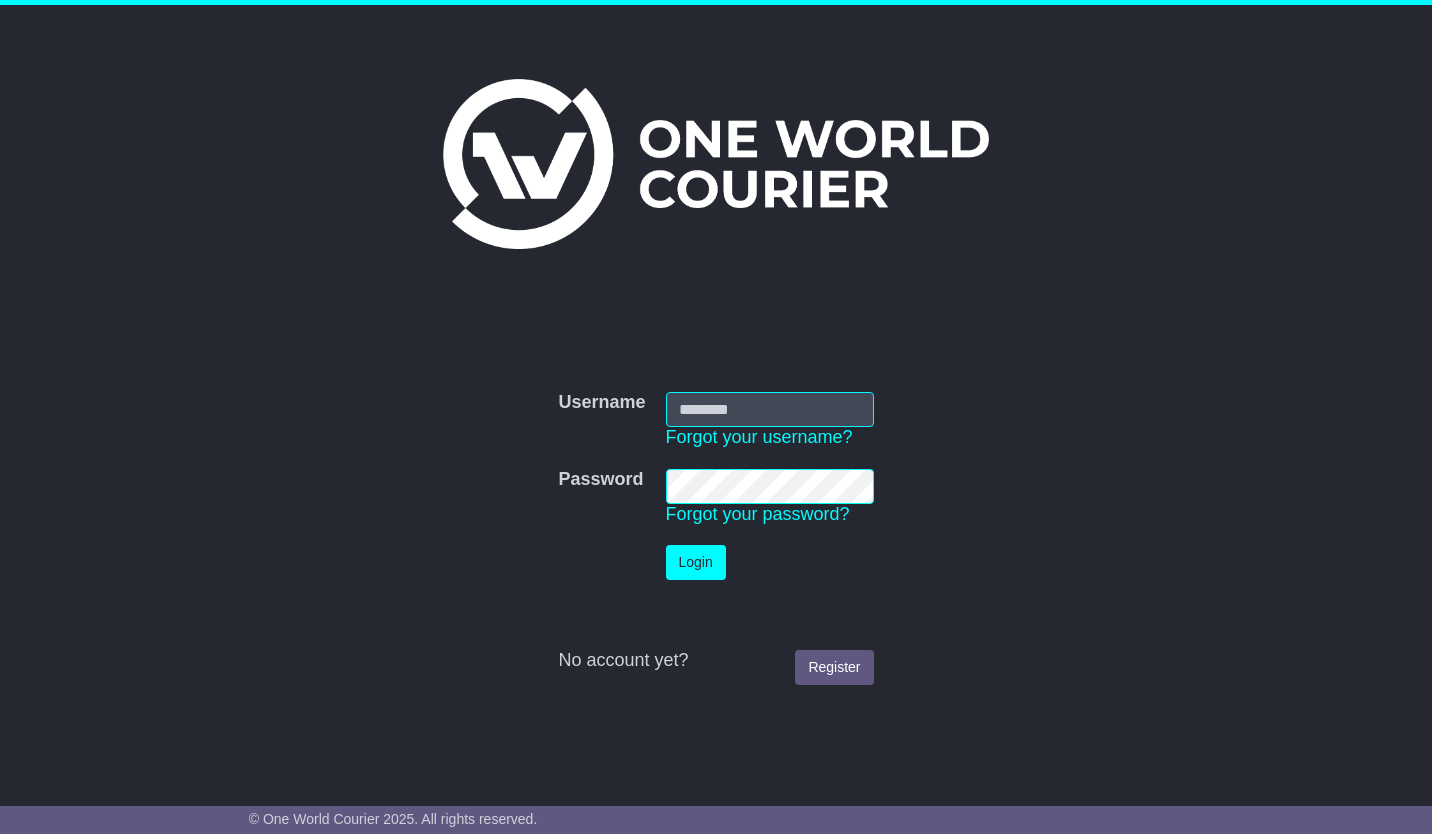 type on "**********" 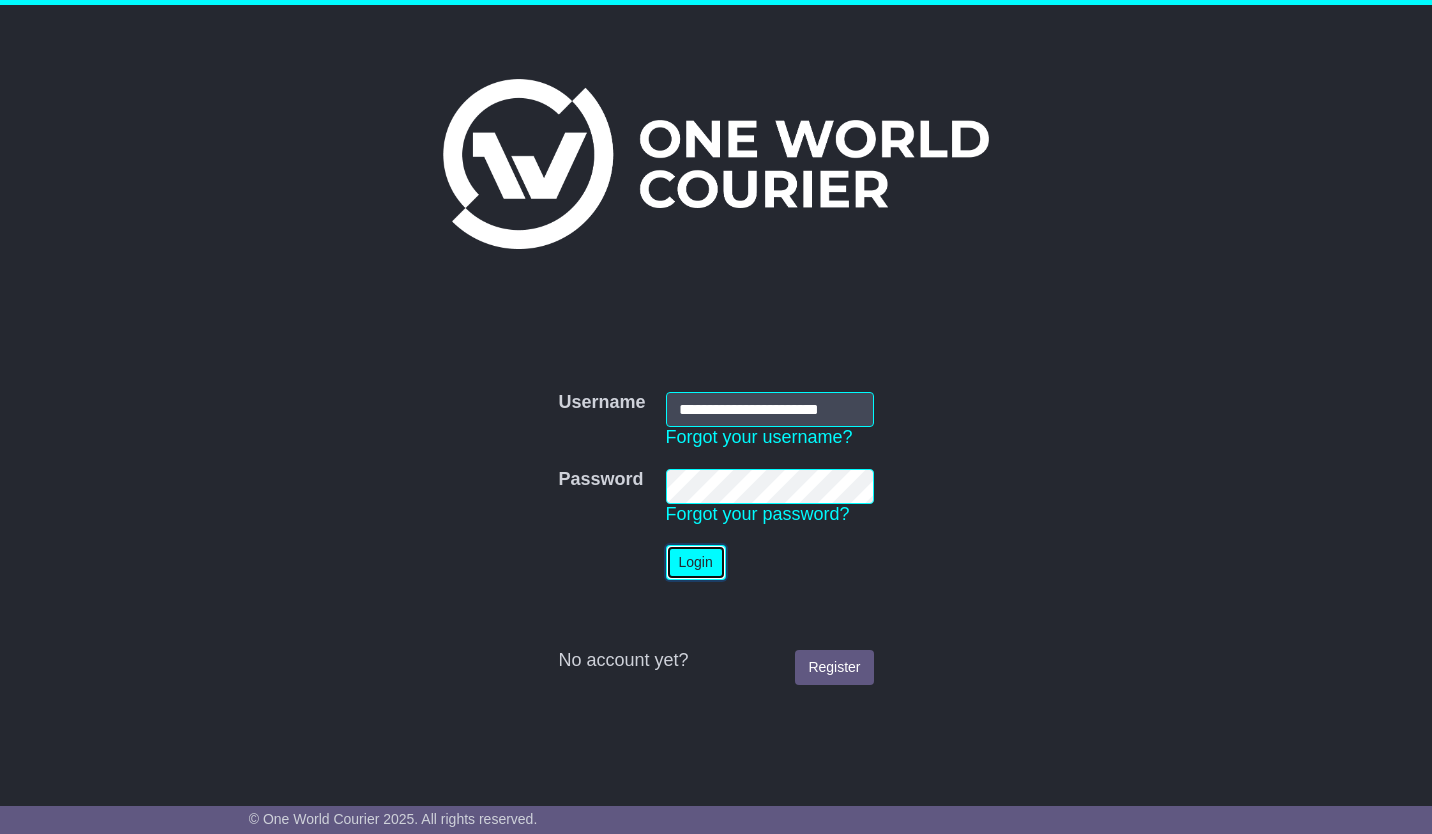 click on "Login" at bounding box center [696, 562] 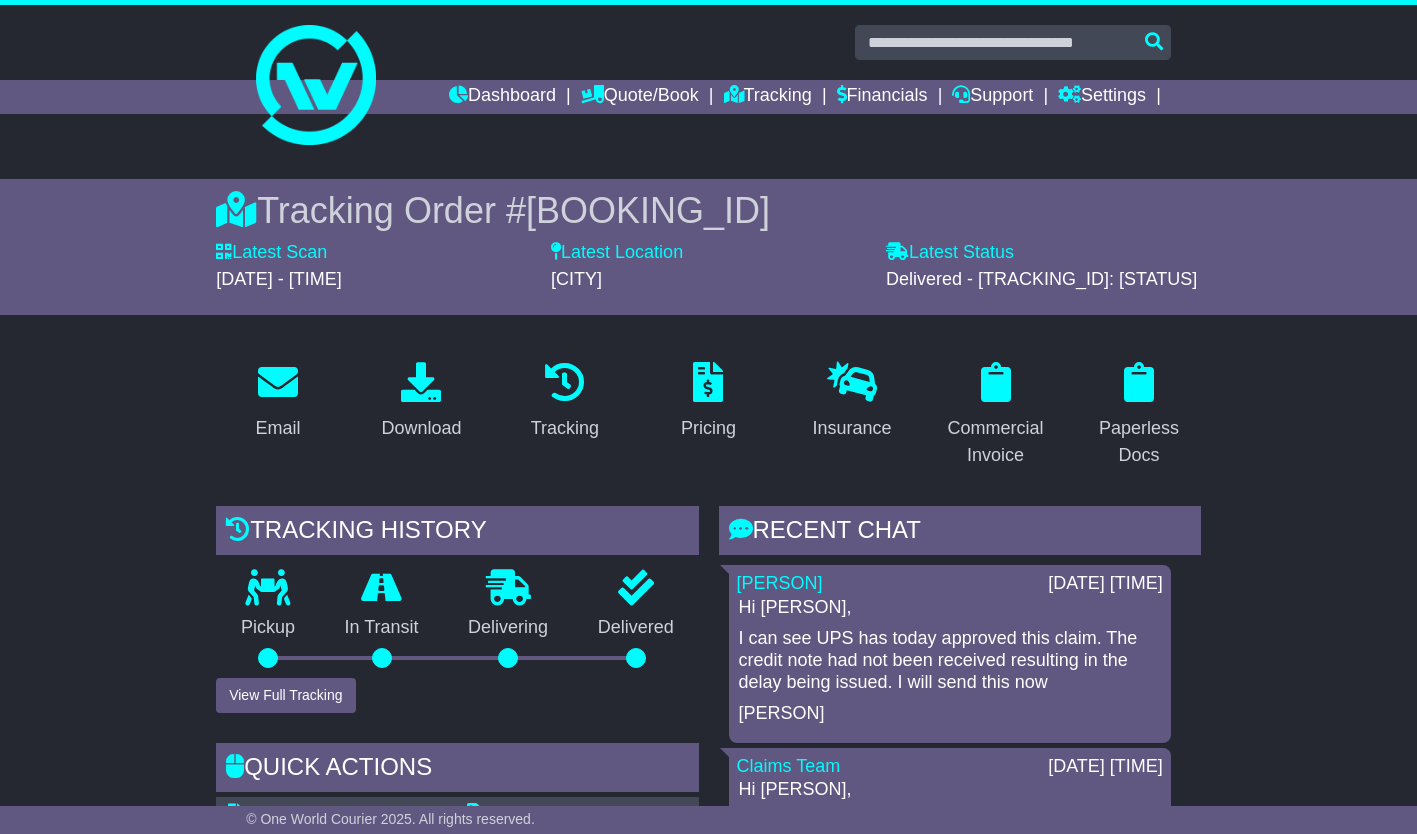 scroll, scrollTop: 0, scrollLeft: 0, axis: both 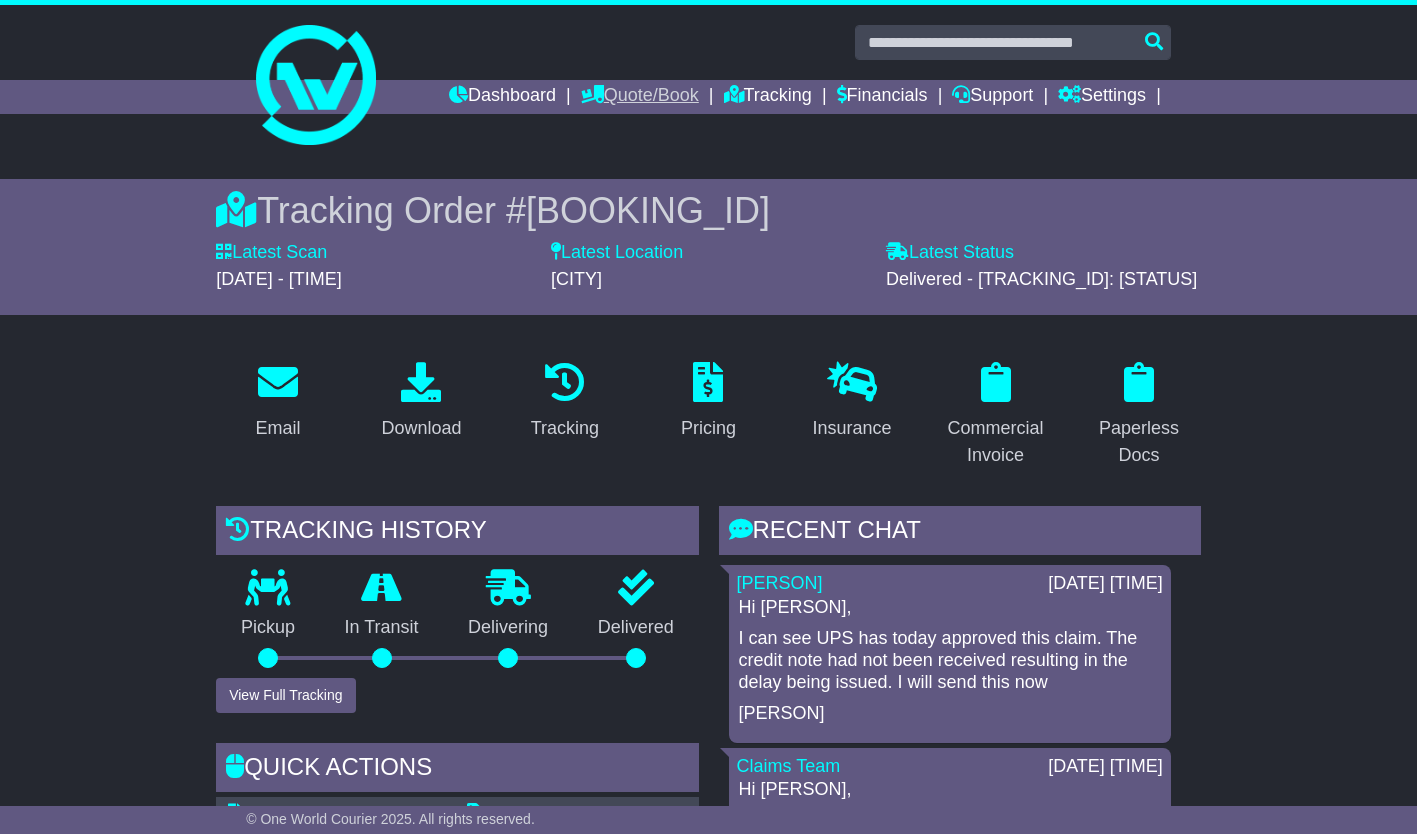 click on "Quote/Book" at bounding box center [640, 97] 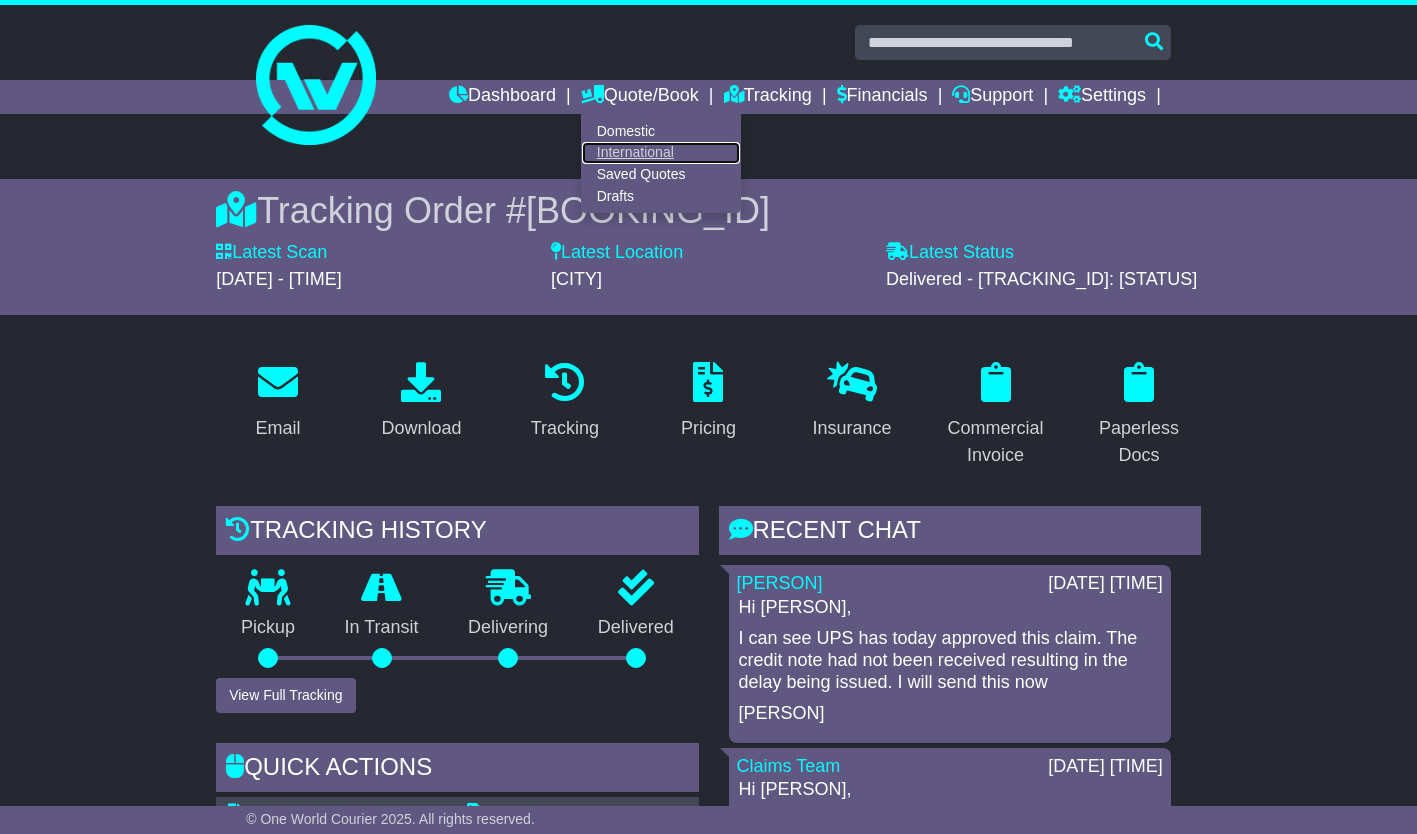 click on "International" at bounding box center [661, 153] 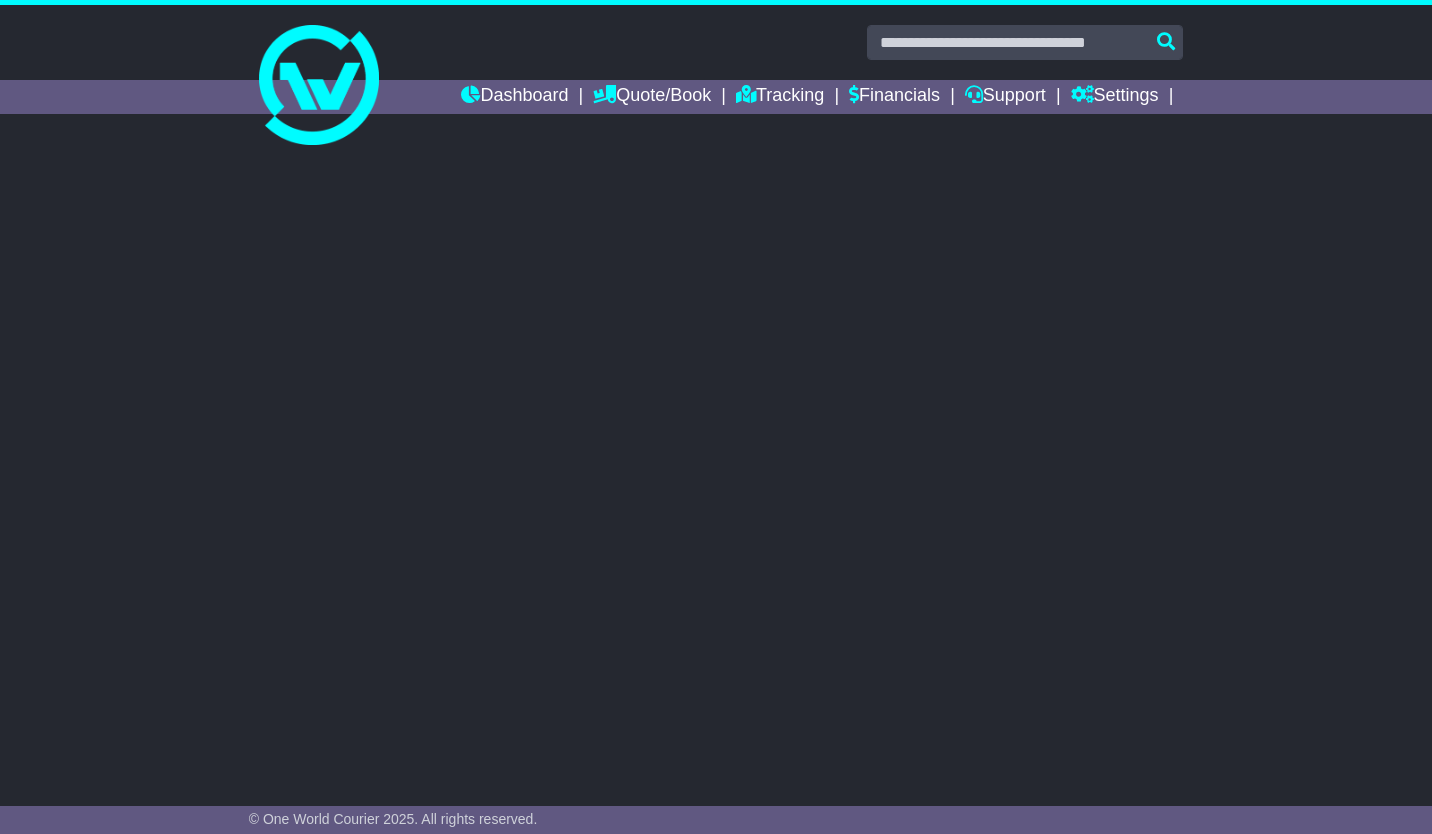 scroll, scrollTop: 0, scrollLeft: 0, axis: both 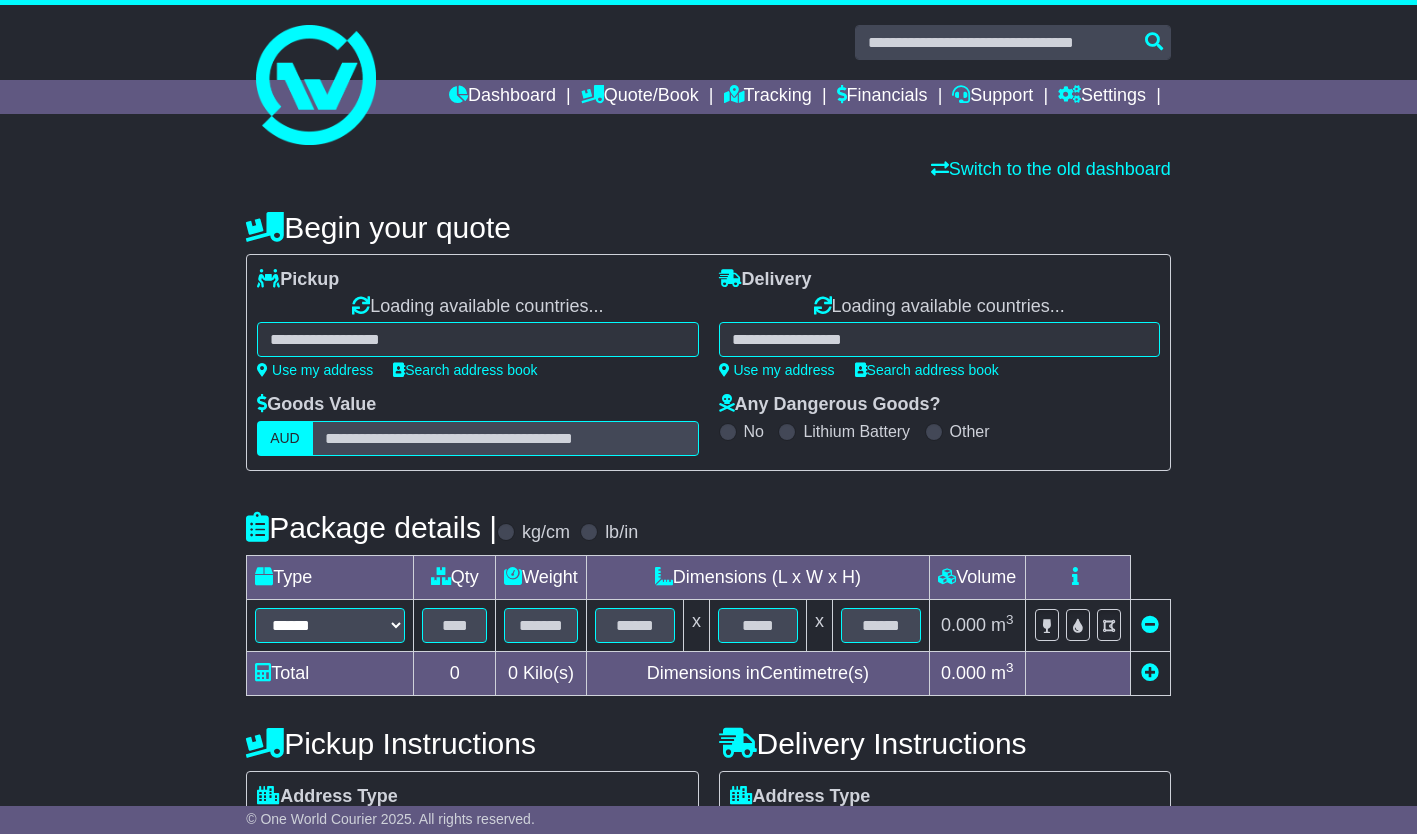 select on "**" 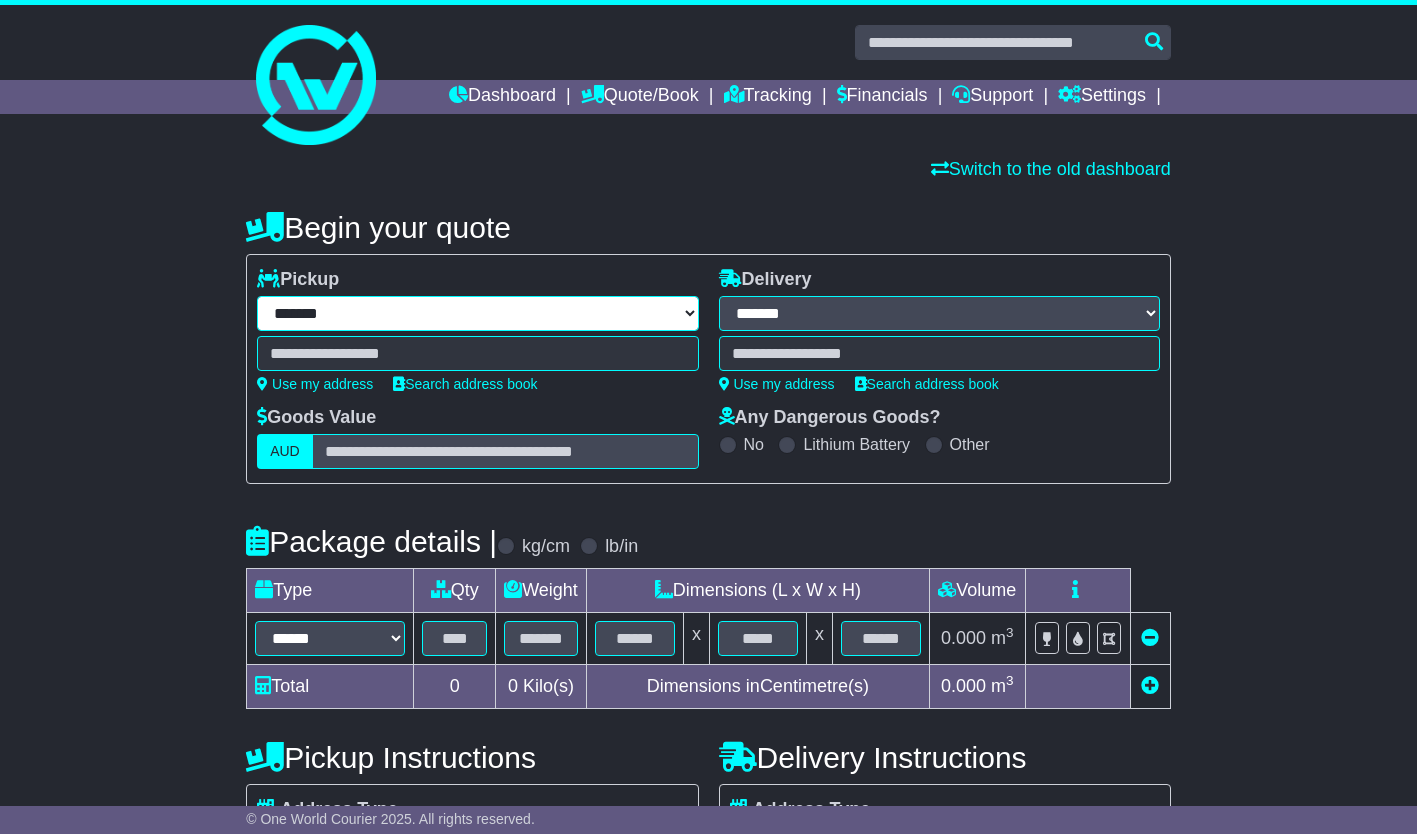 click on "**********" at bounding box center (477, 313) 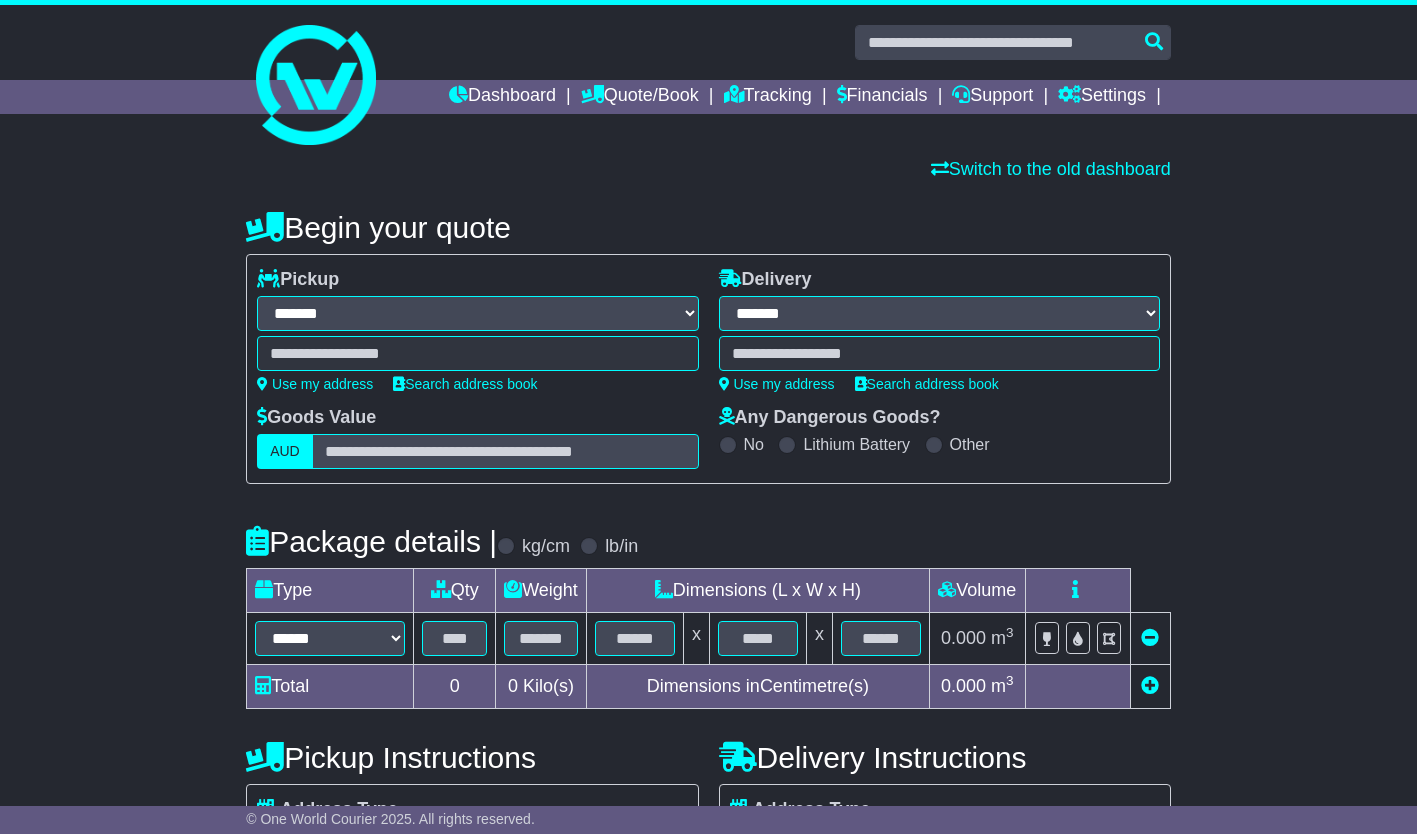 click at bounding box center (477, 353) 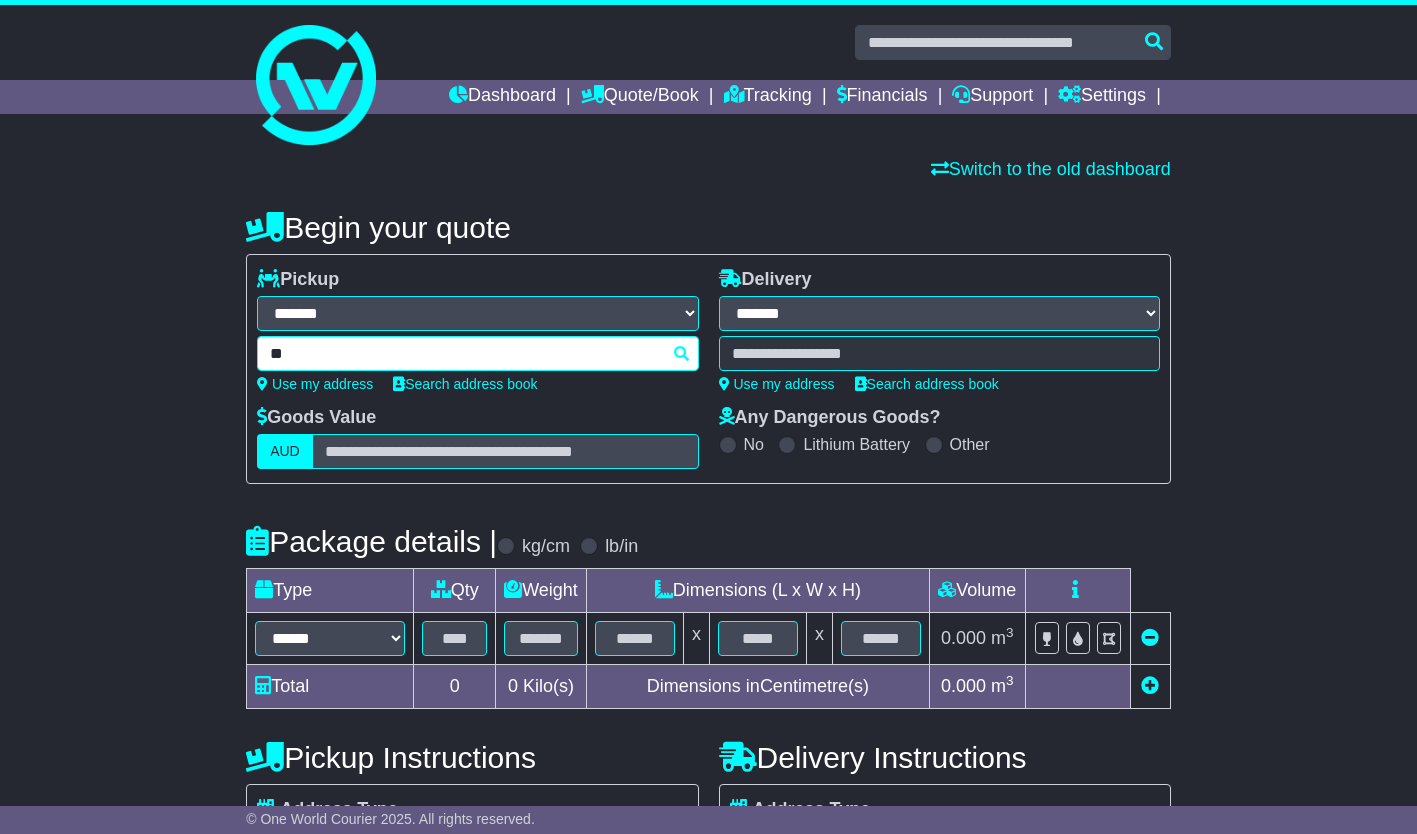 type on "*" 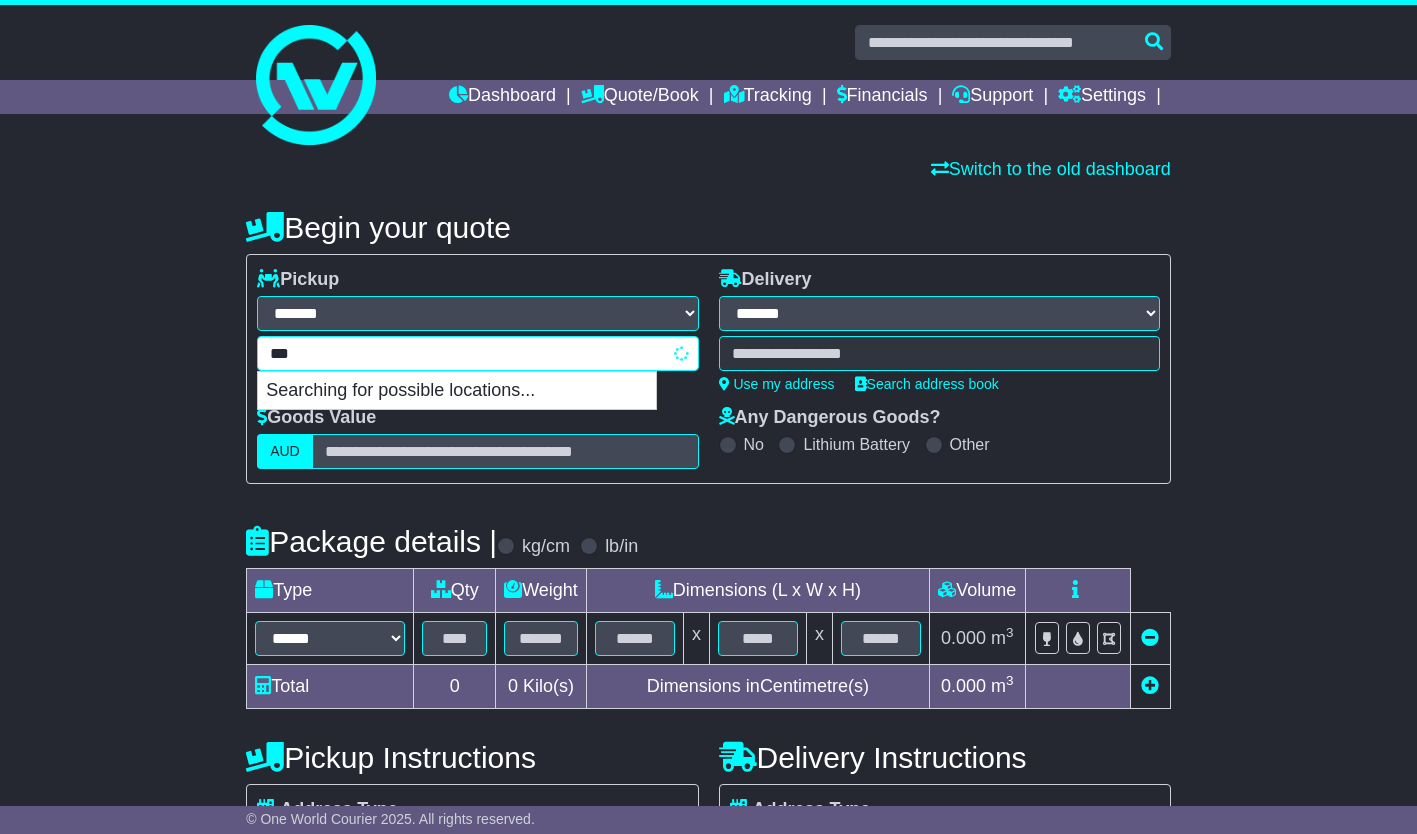 type on "****" 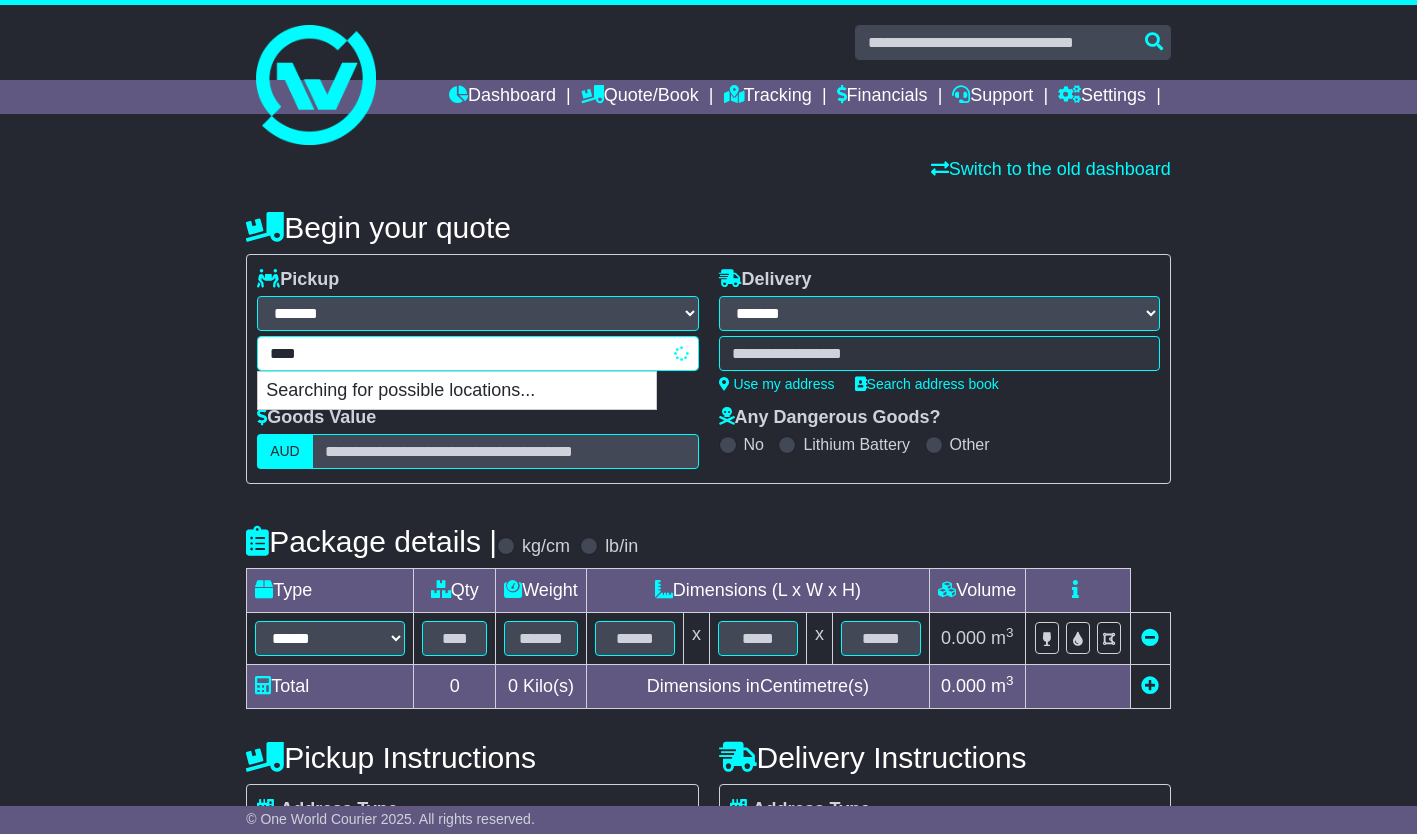 type on "*********" 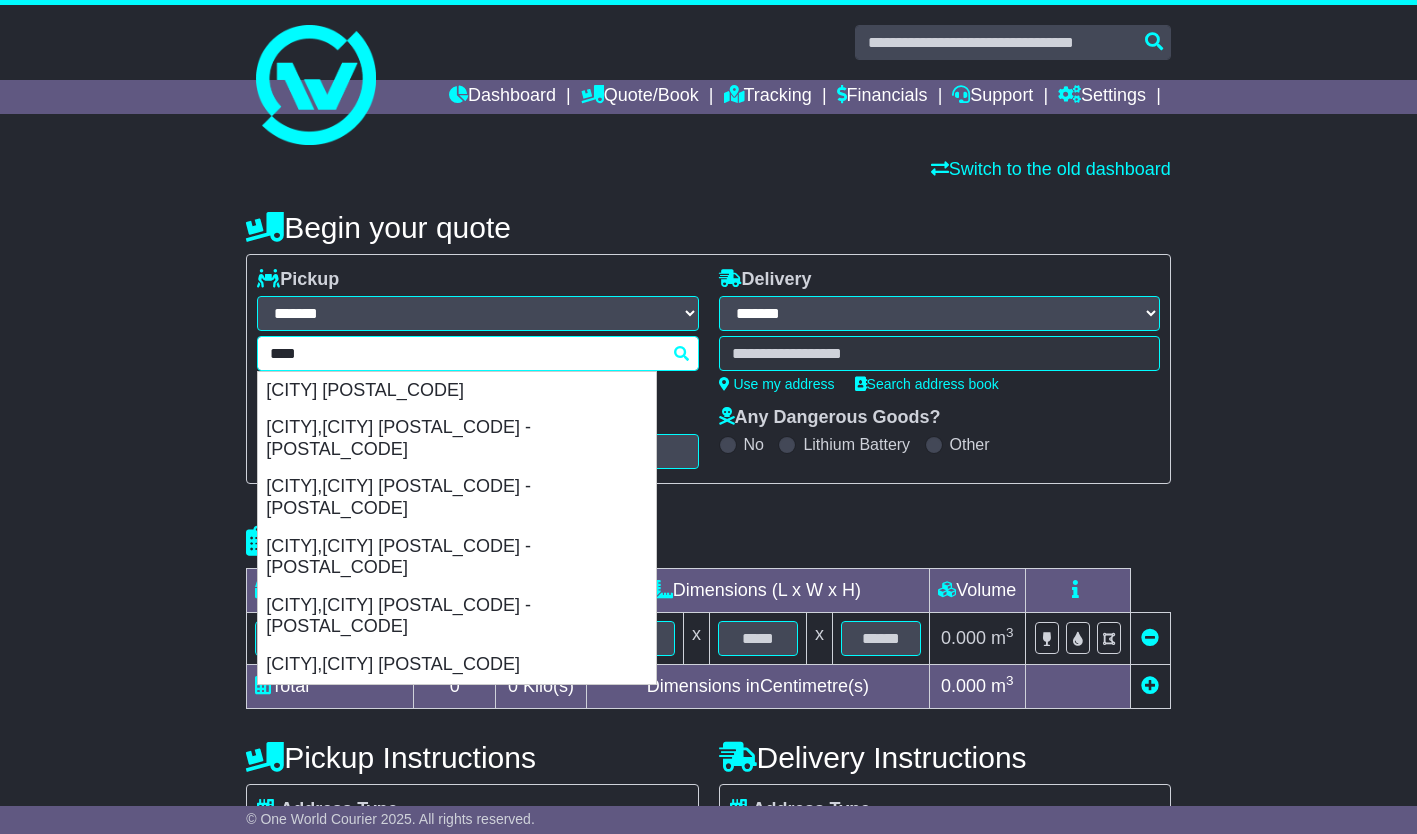 type 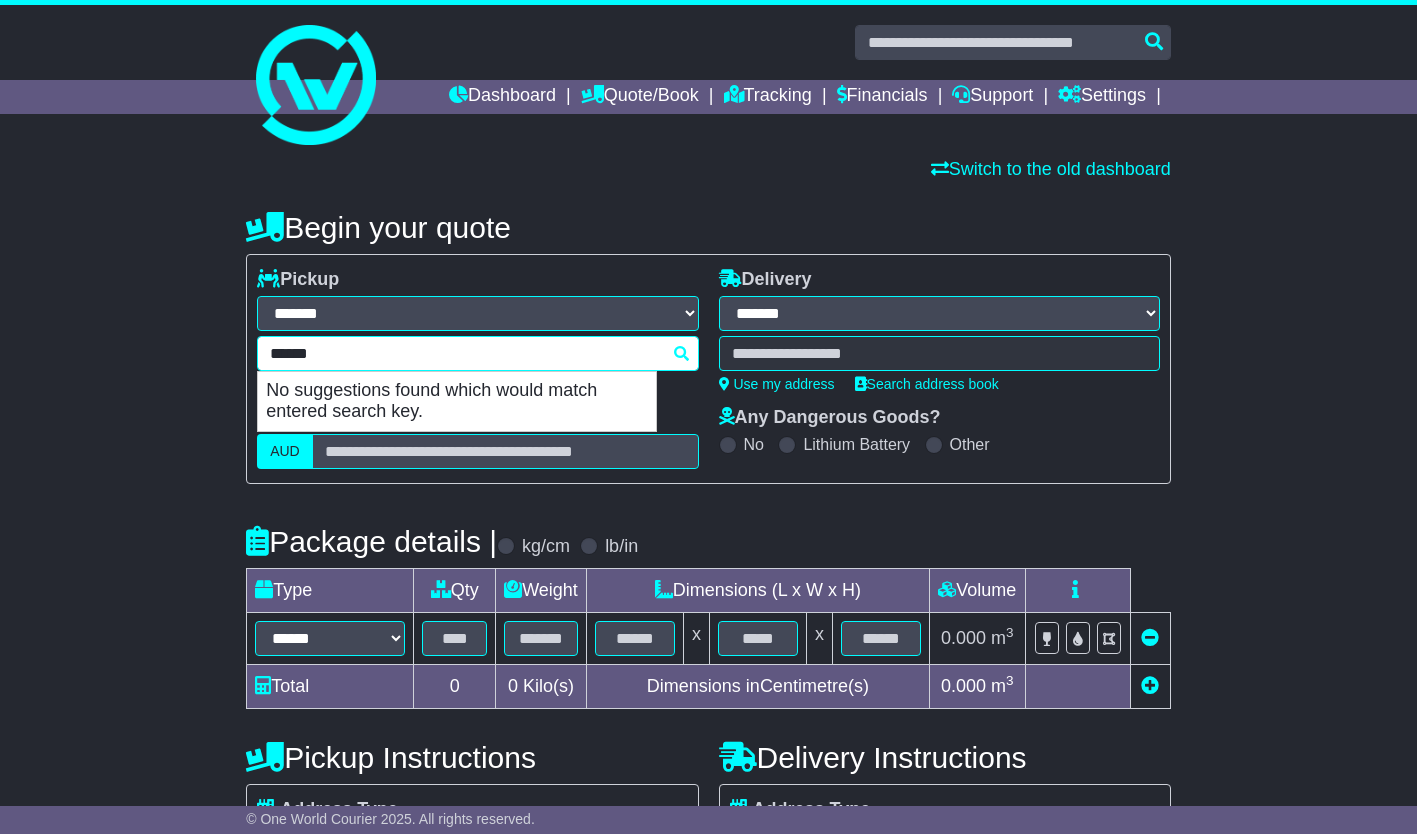 type on "*****" 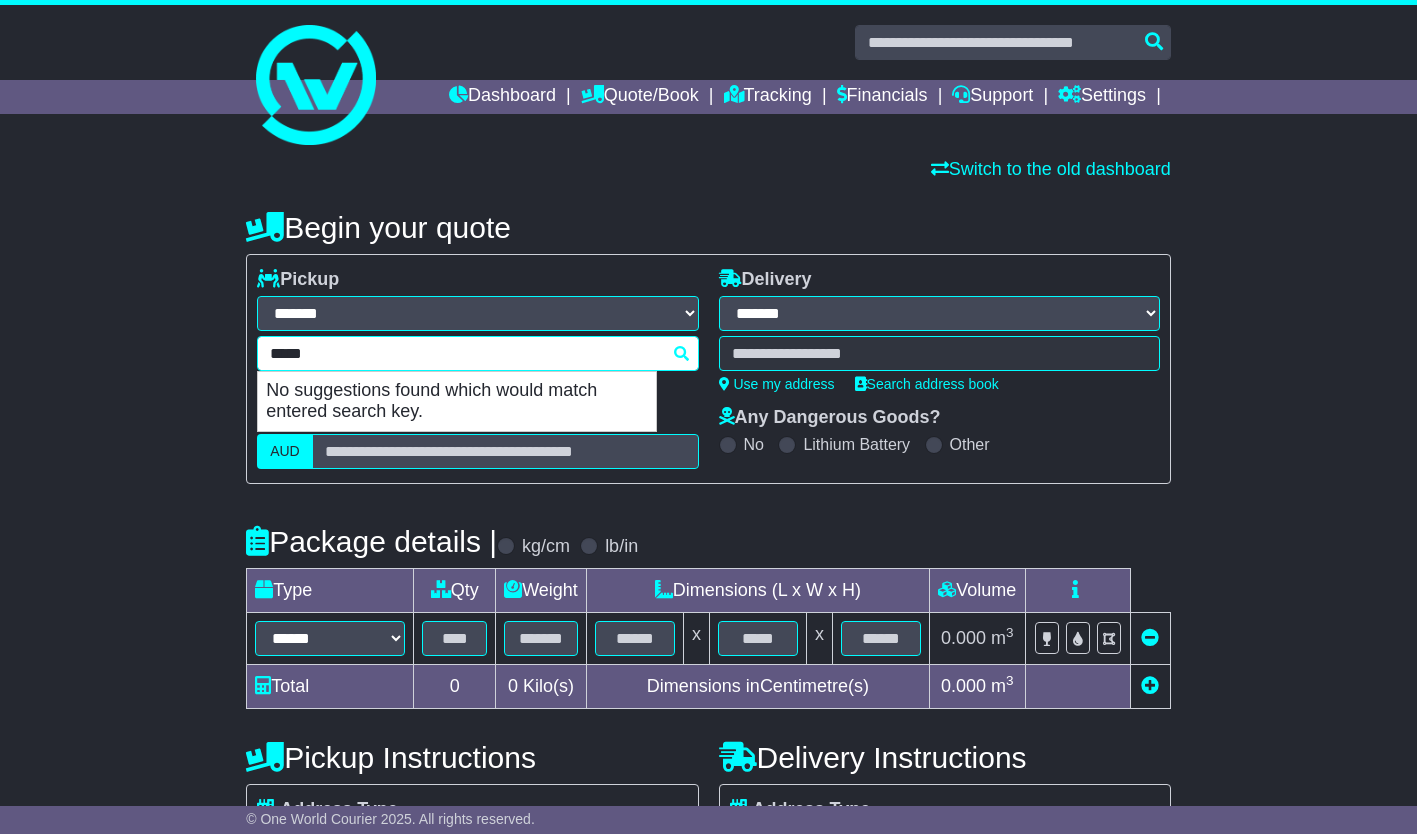 type on "*********" 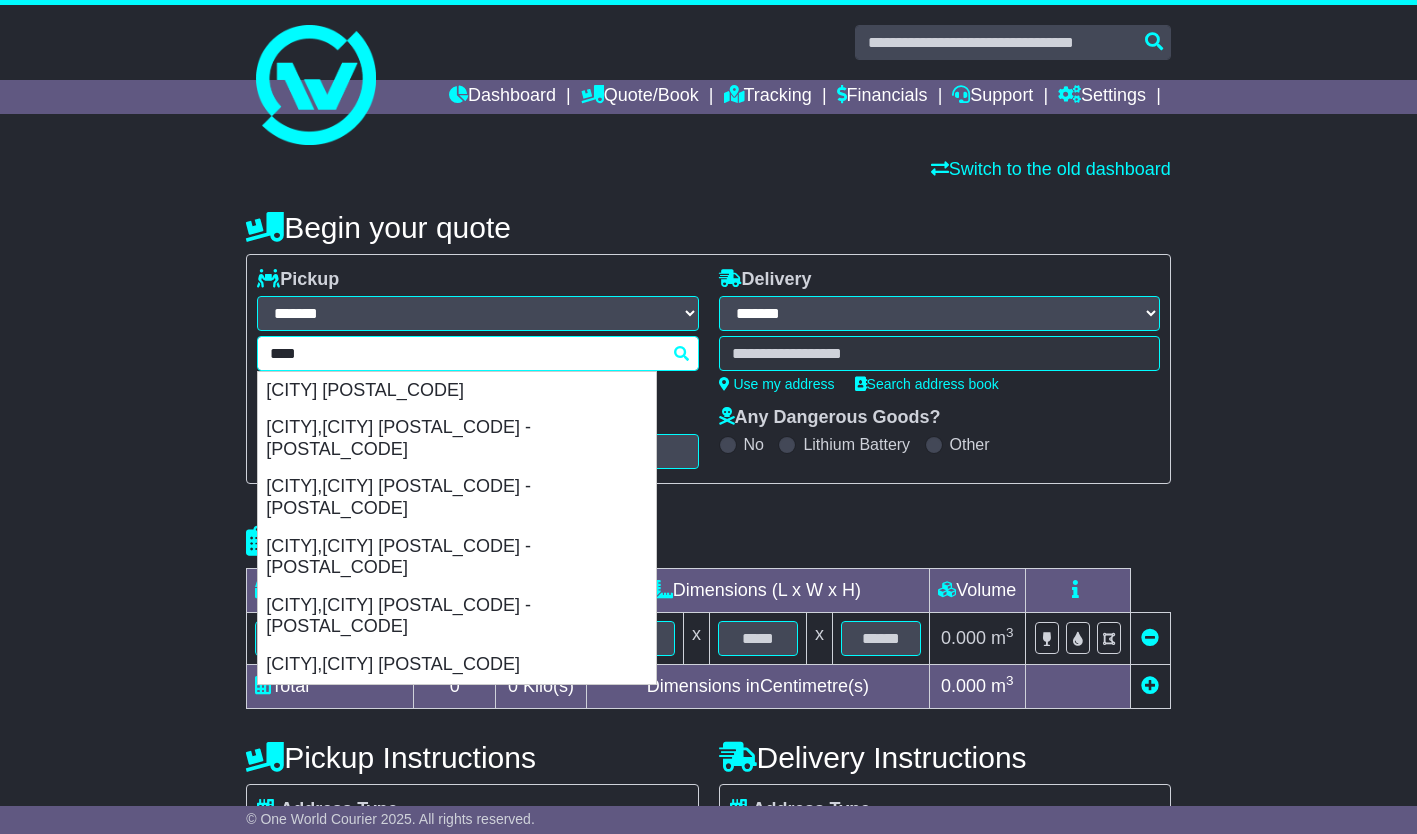 type 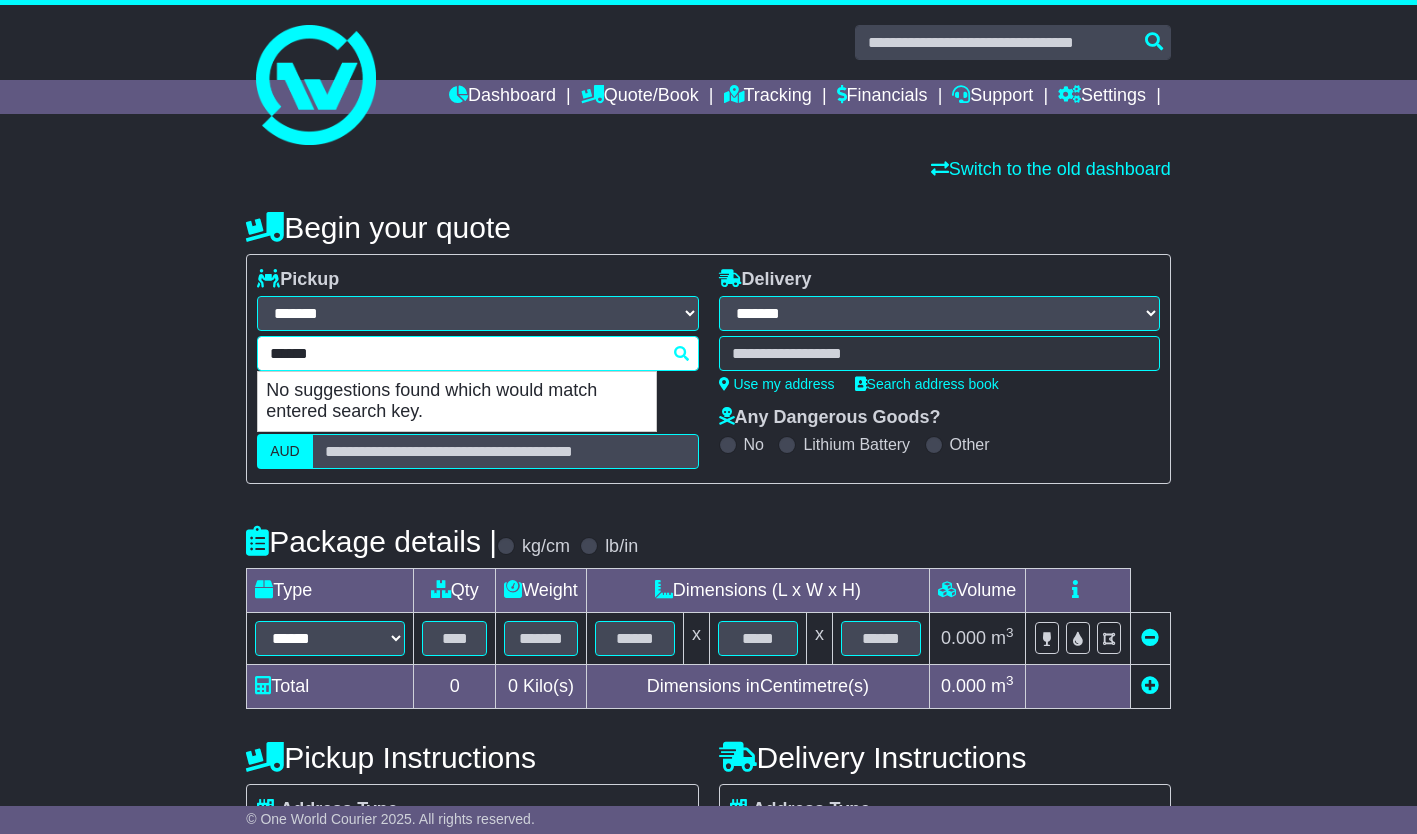 type on "*****" 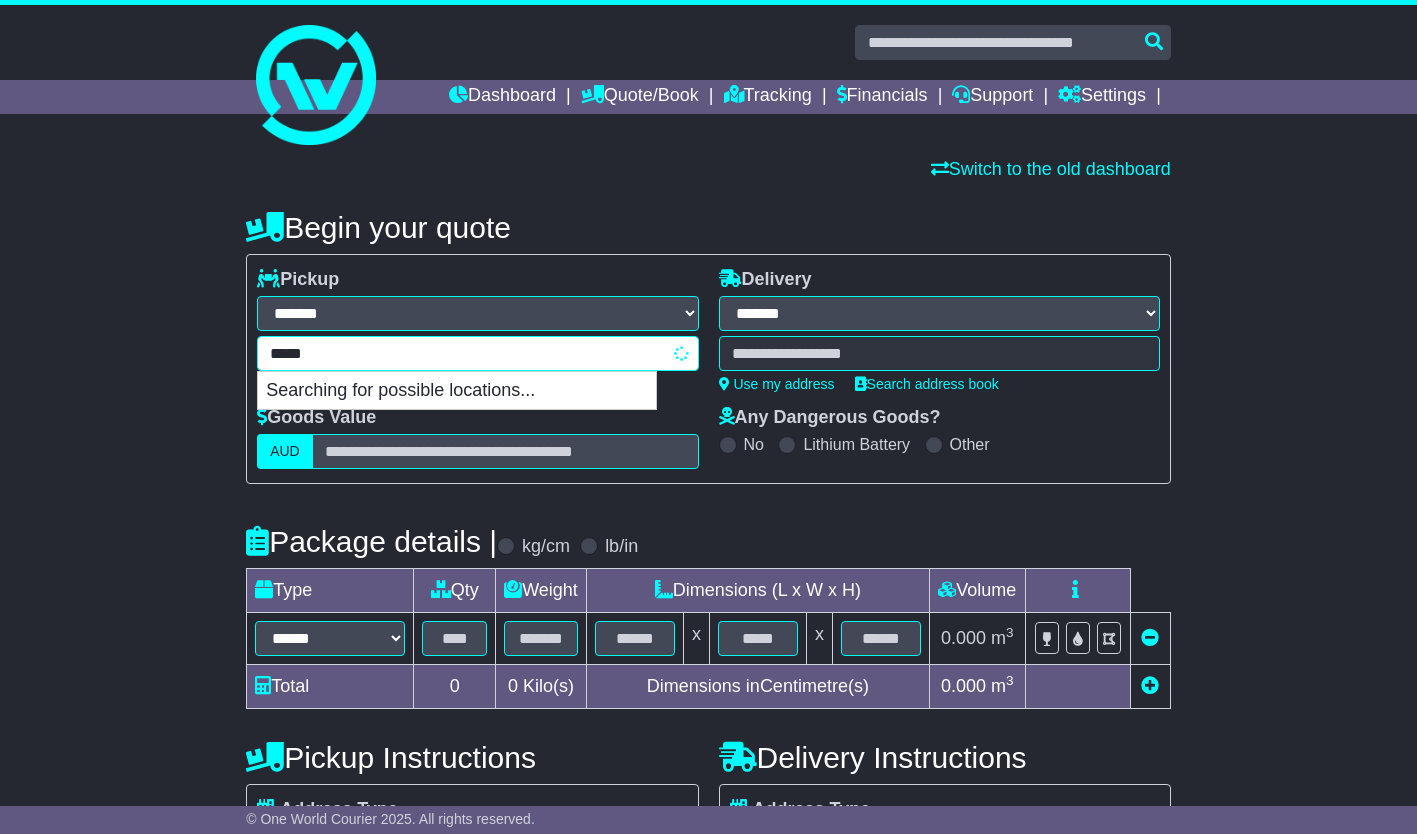 type on "*********" 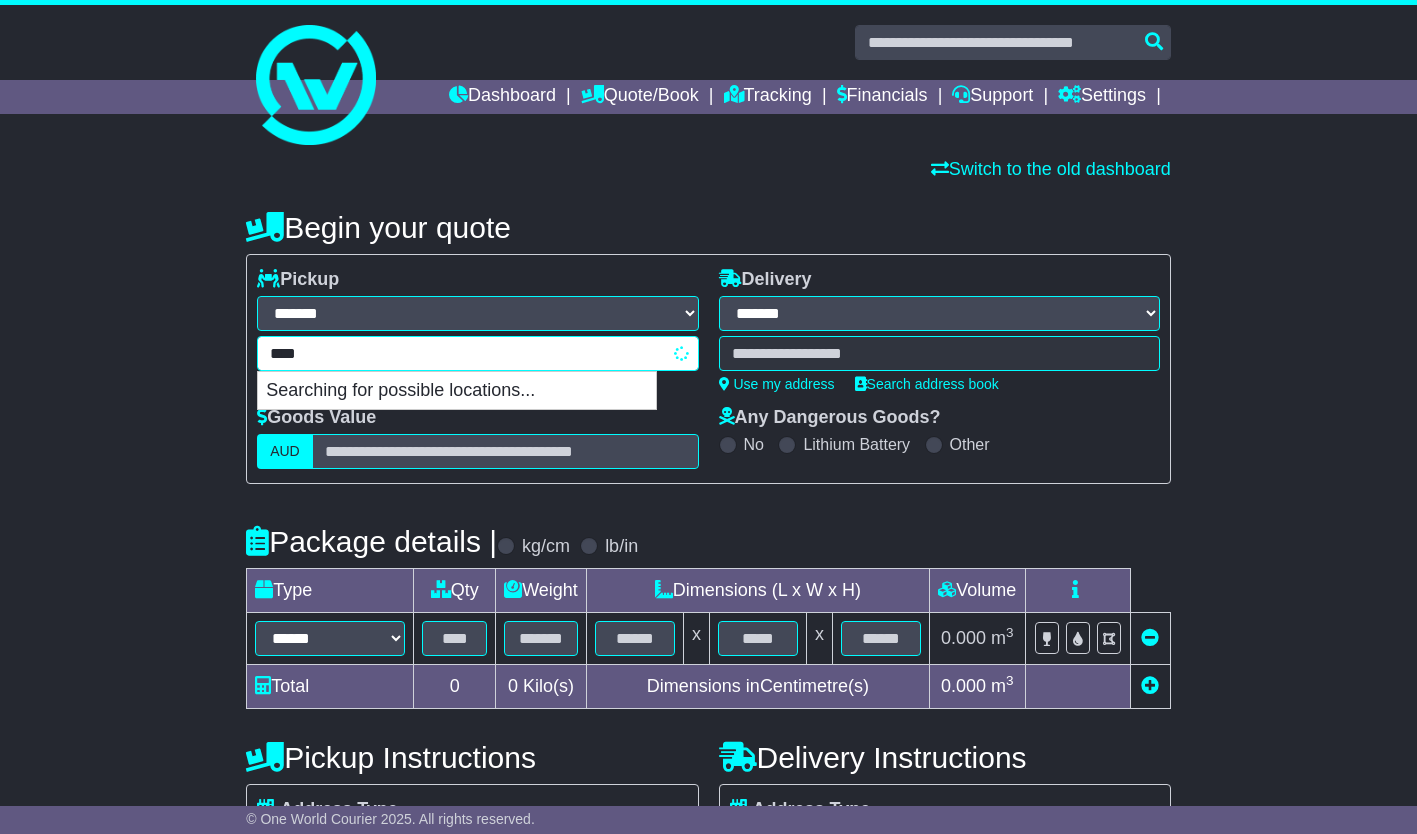 type 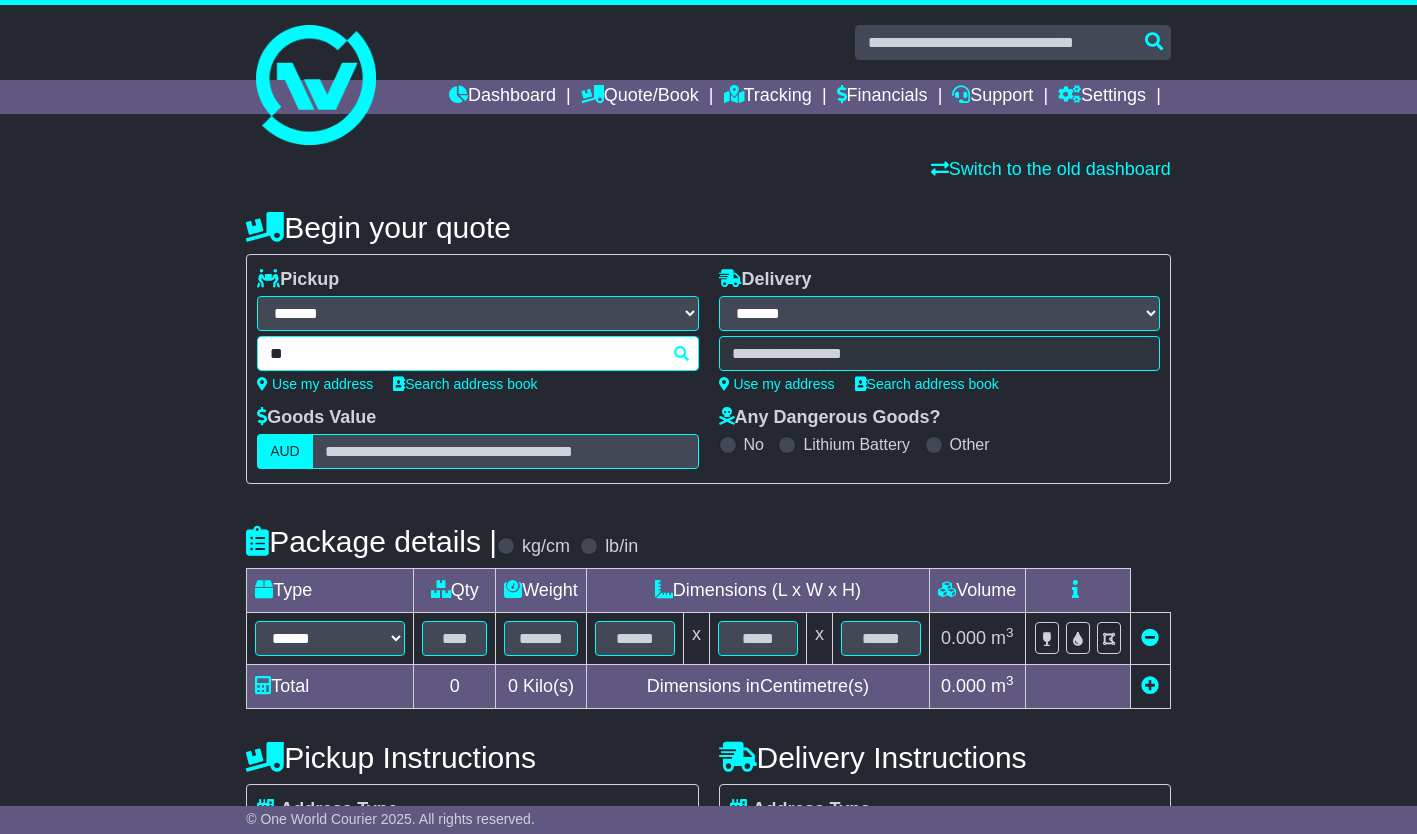 type on "*" 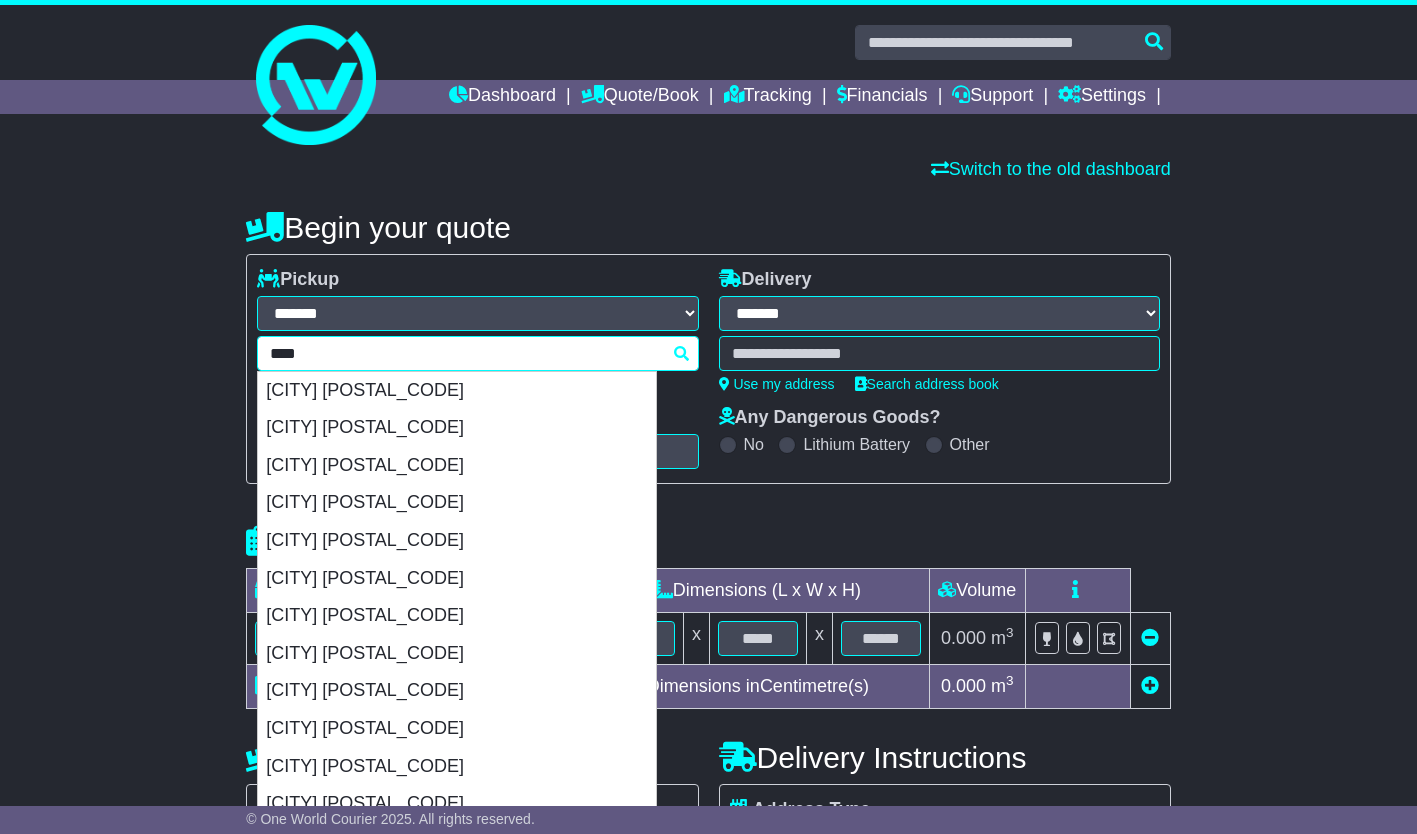 type on "*****" 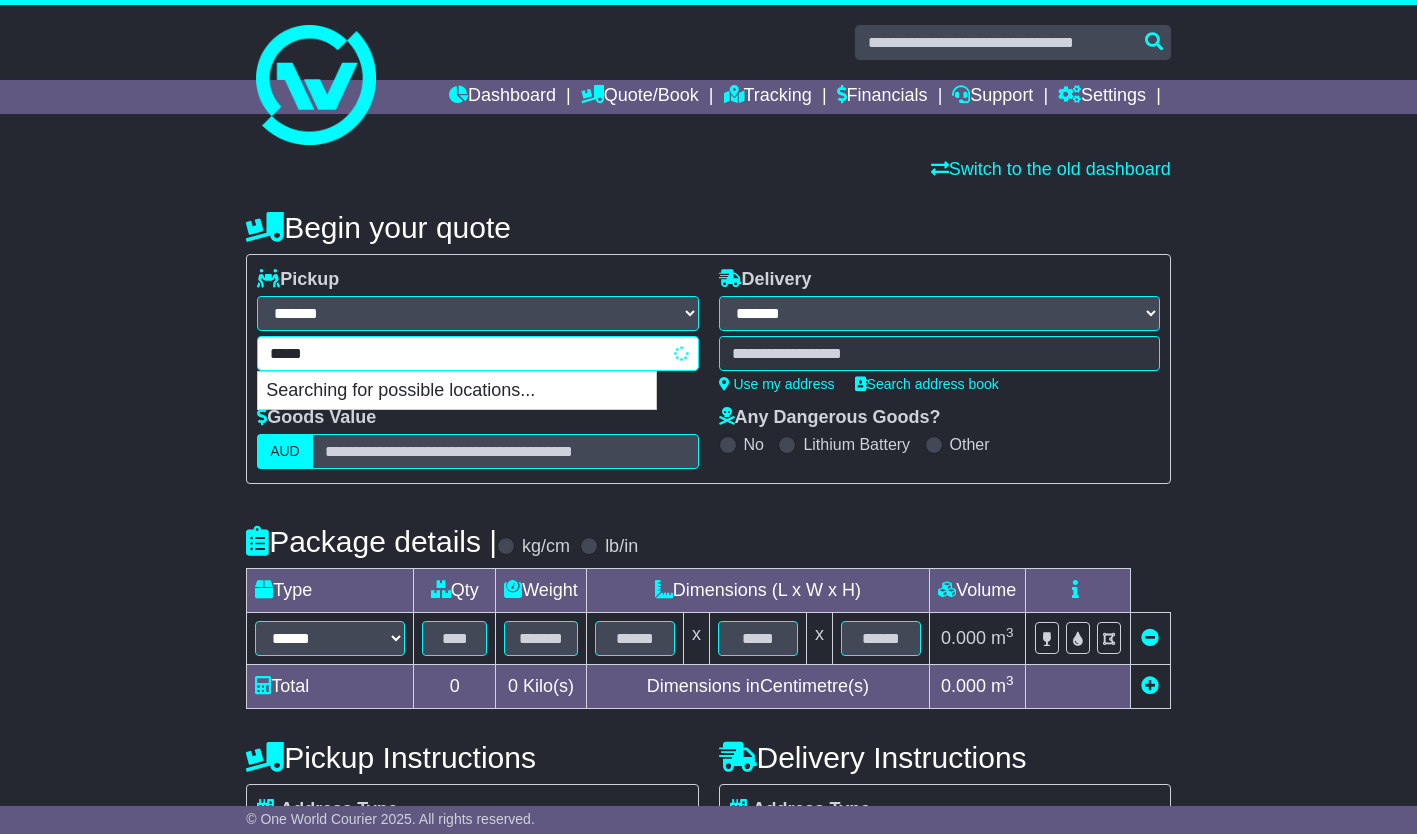 type on "**********" 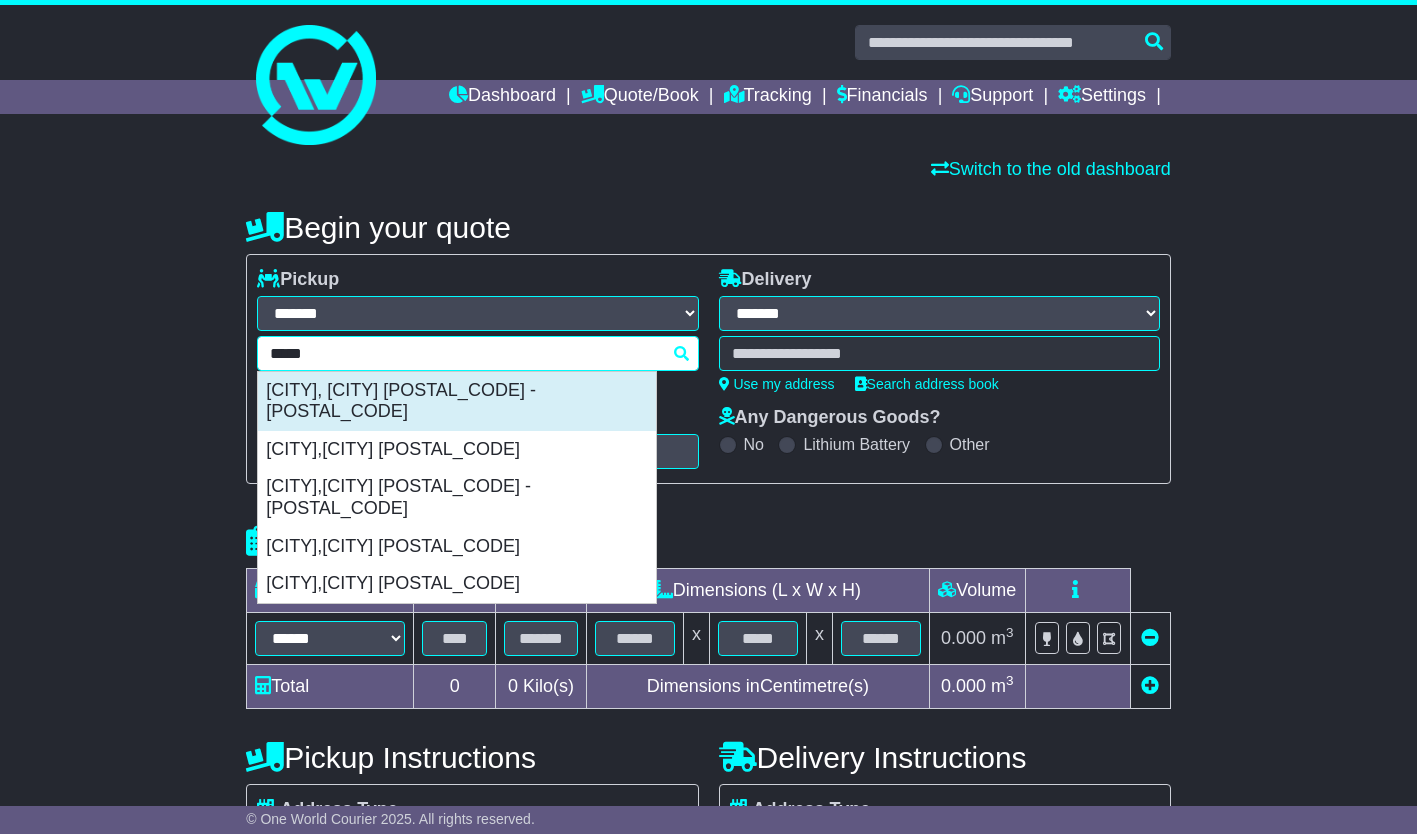 click on "[CITY], [CITY] [POSTAL_CODE] - [POSTAL_CODE]" at bounding box center [457, 401] 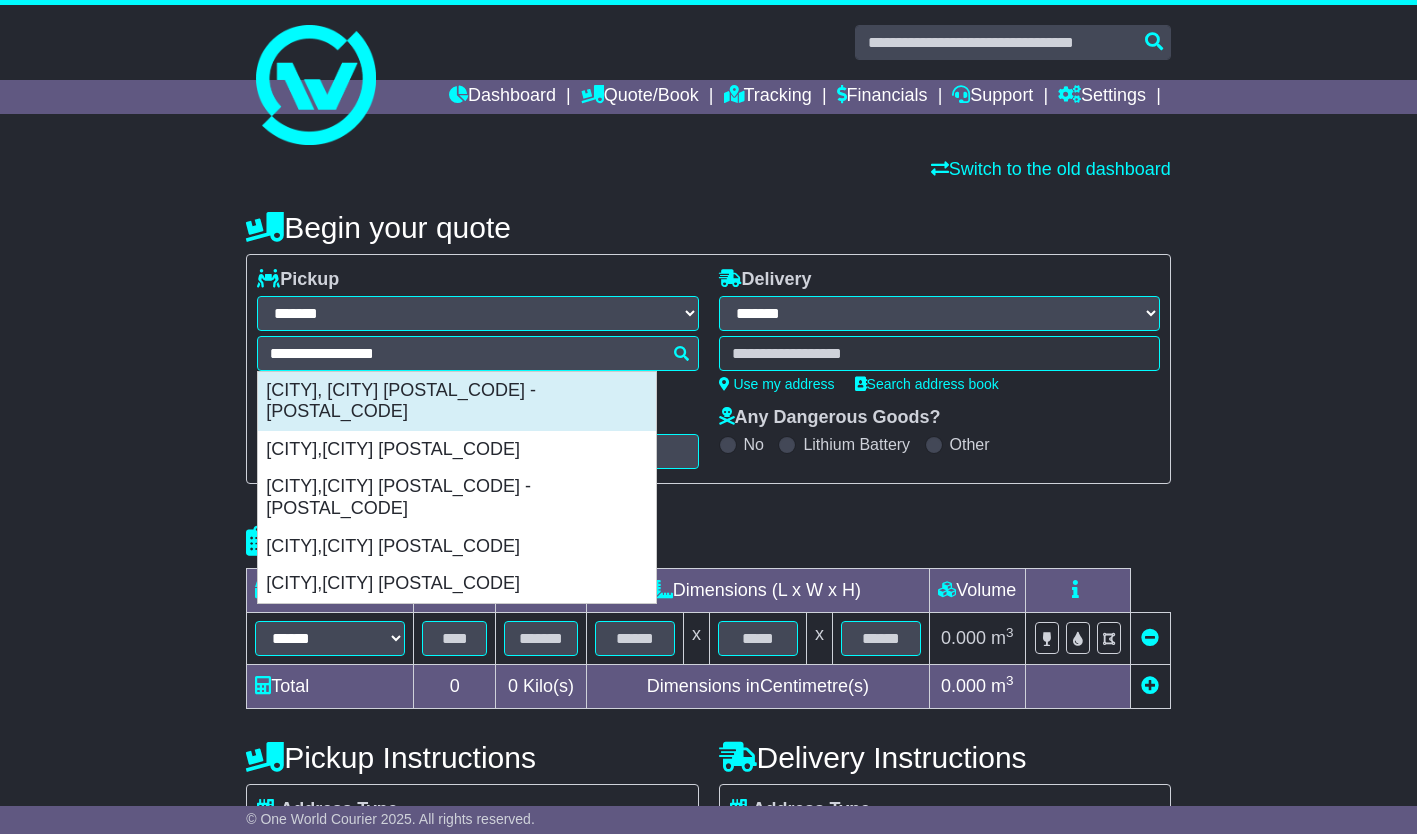 type on "**********" 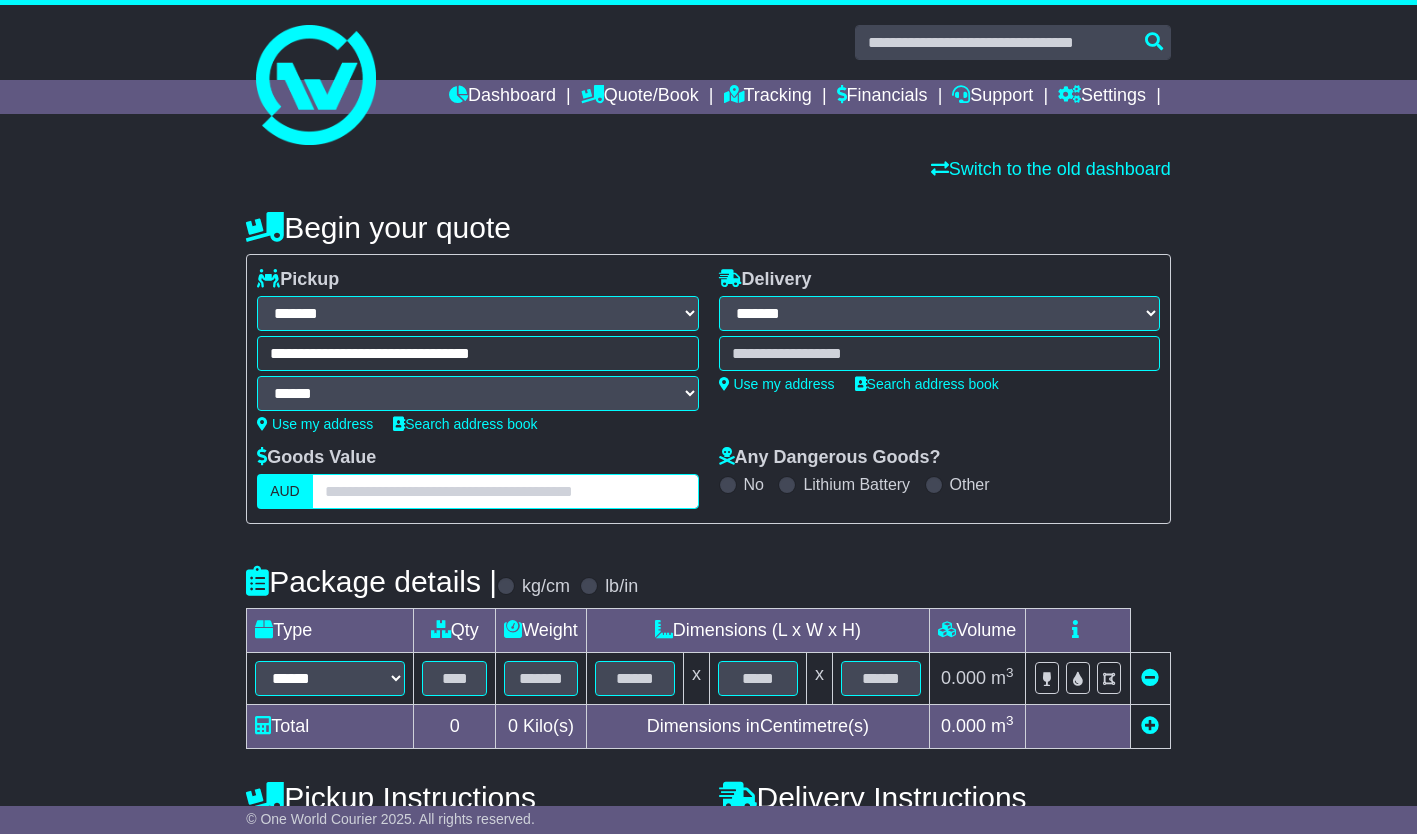 click at bounding box center (505, 491) 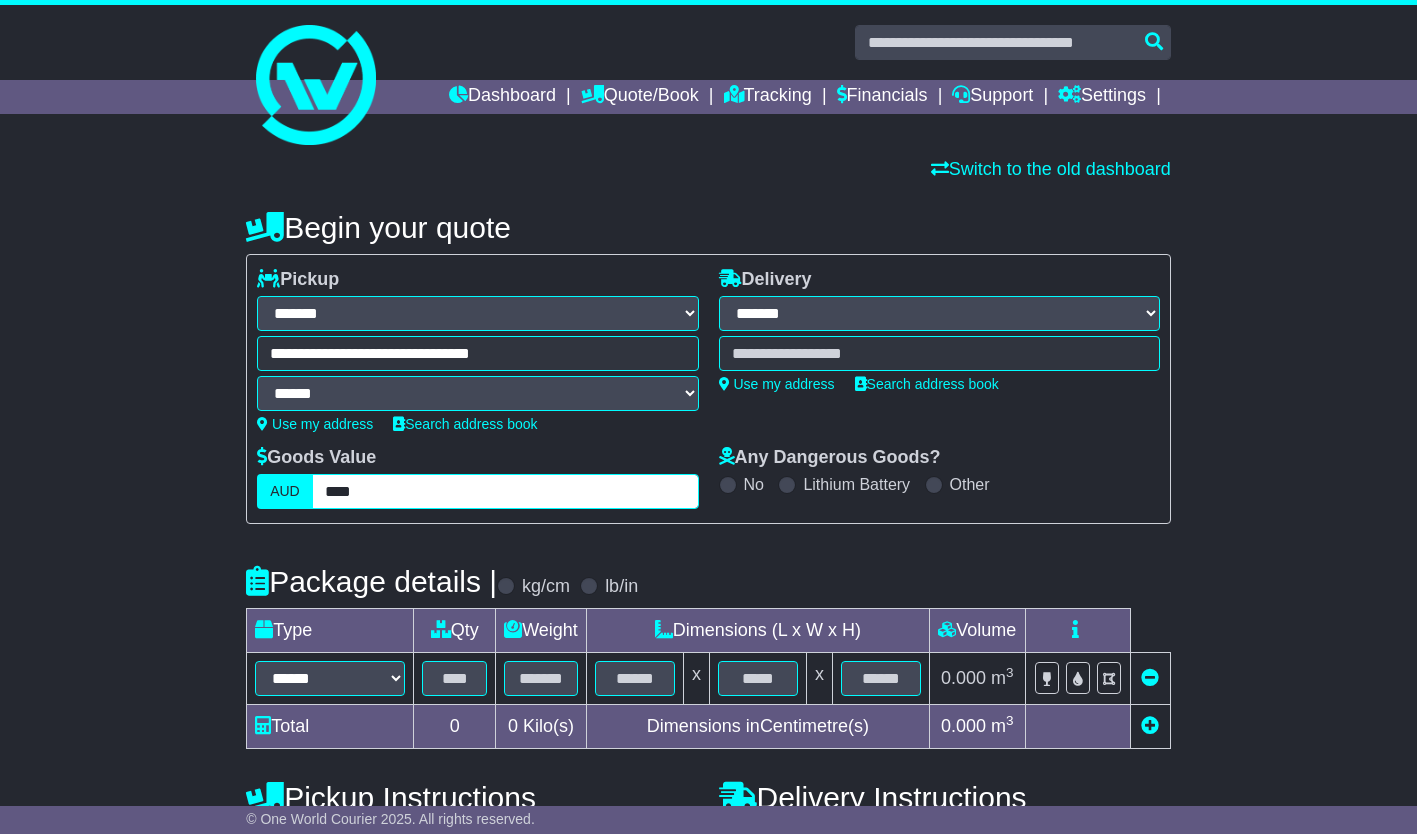 type on "****" 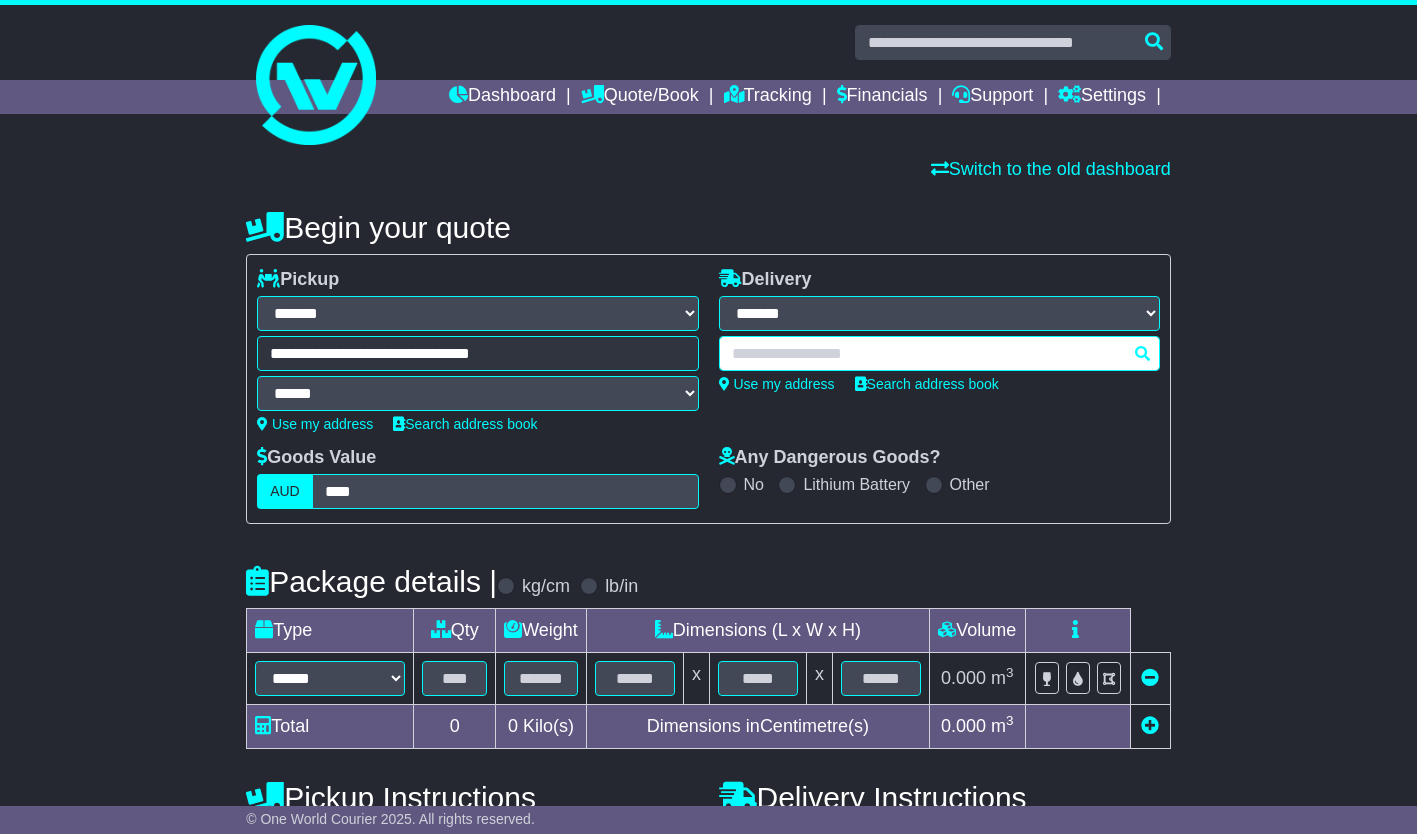 click at bounding box center (939, 353) 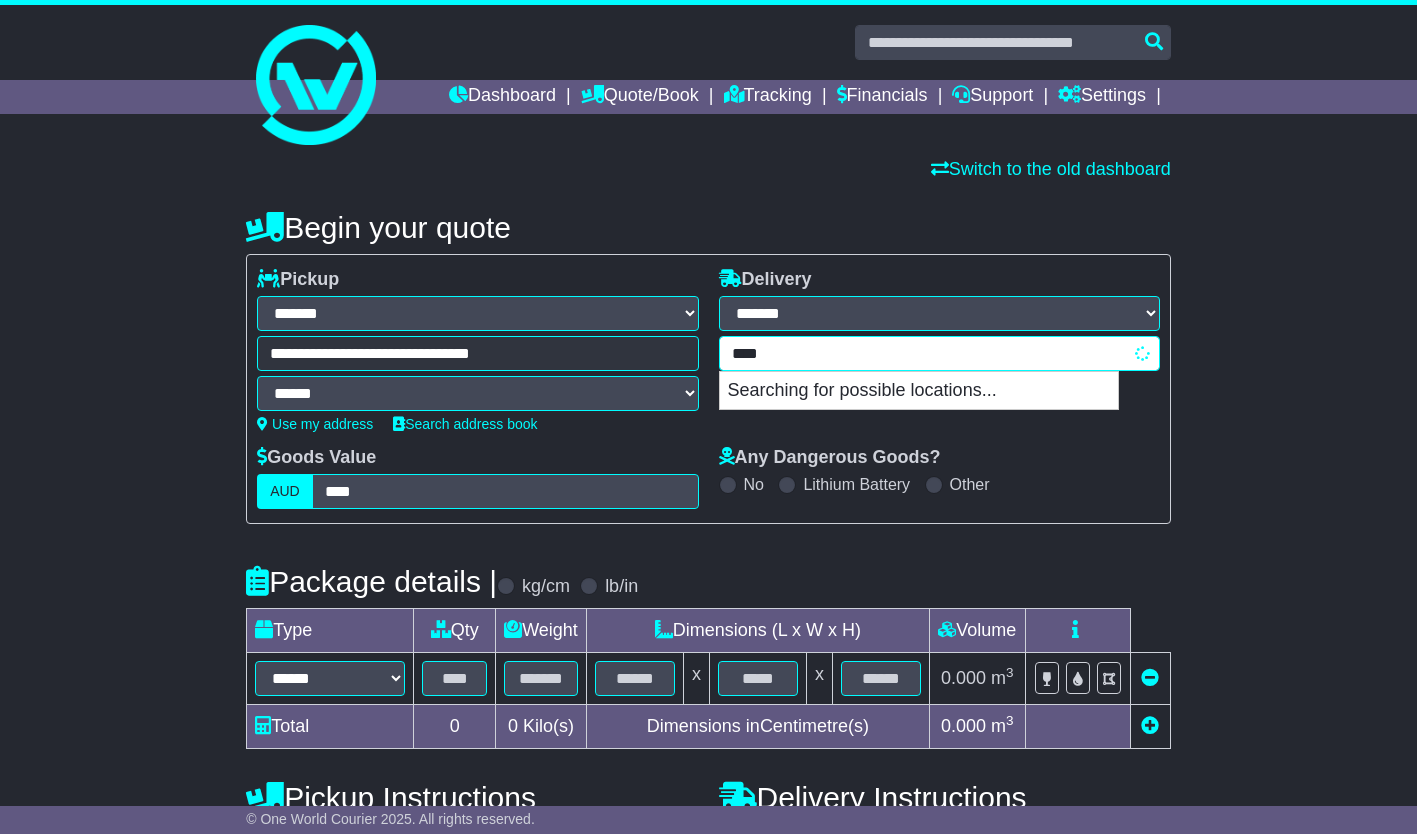 type on "*****" 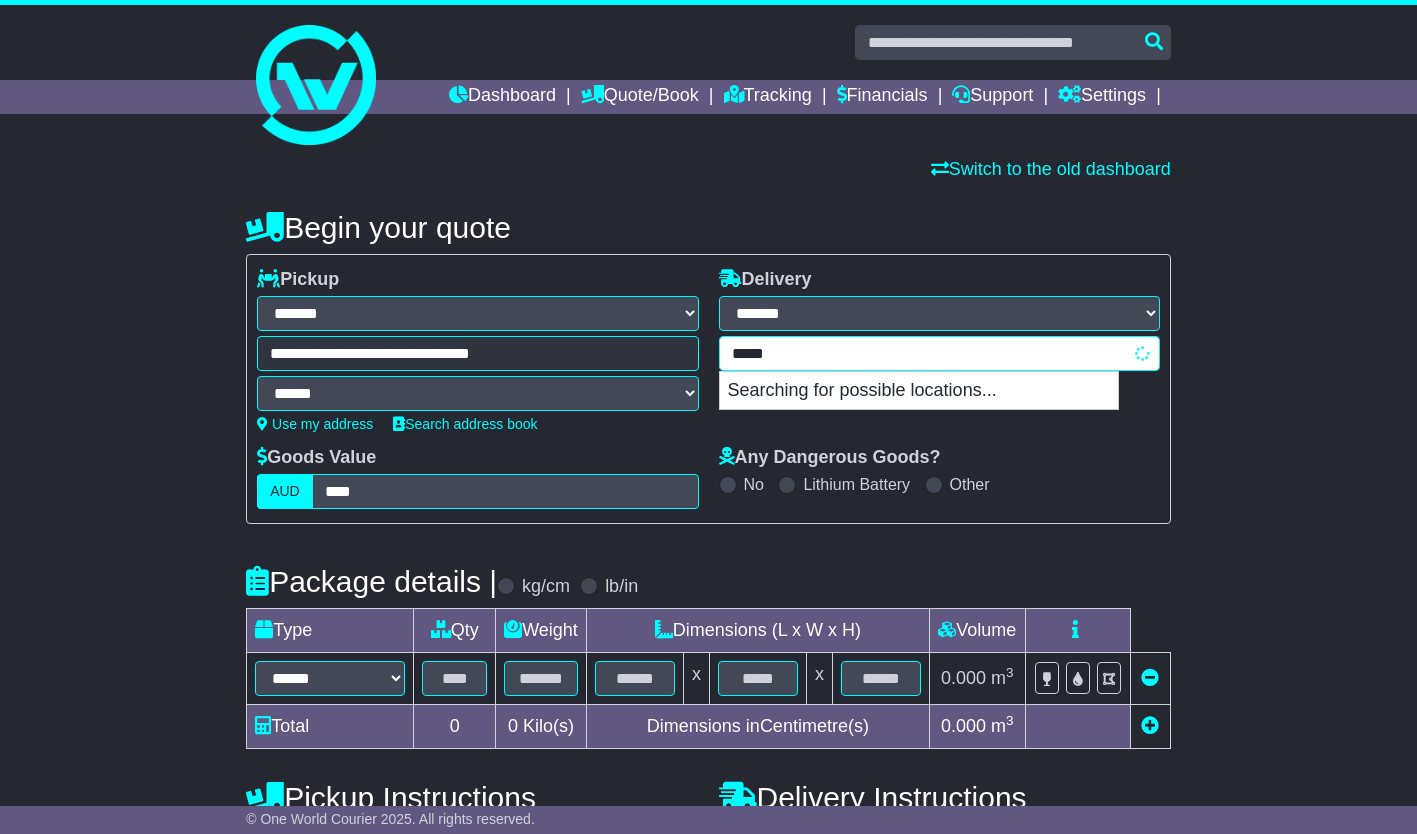 type on "********" 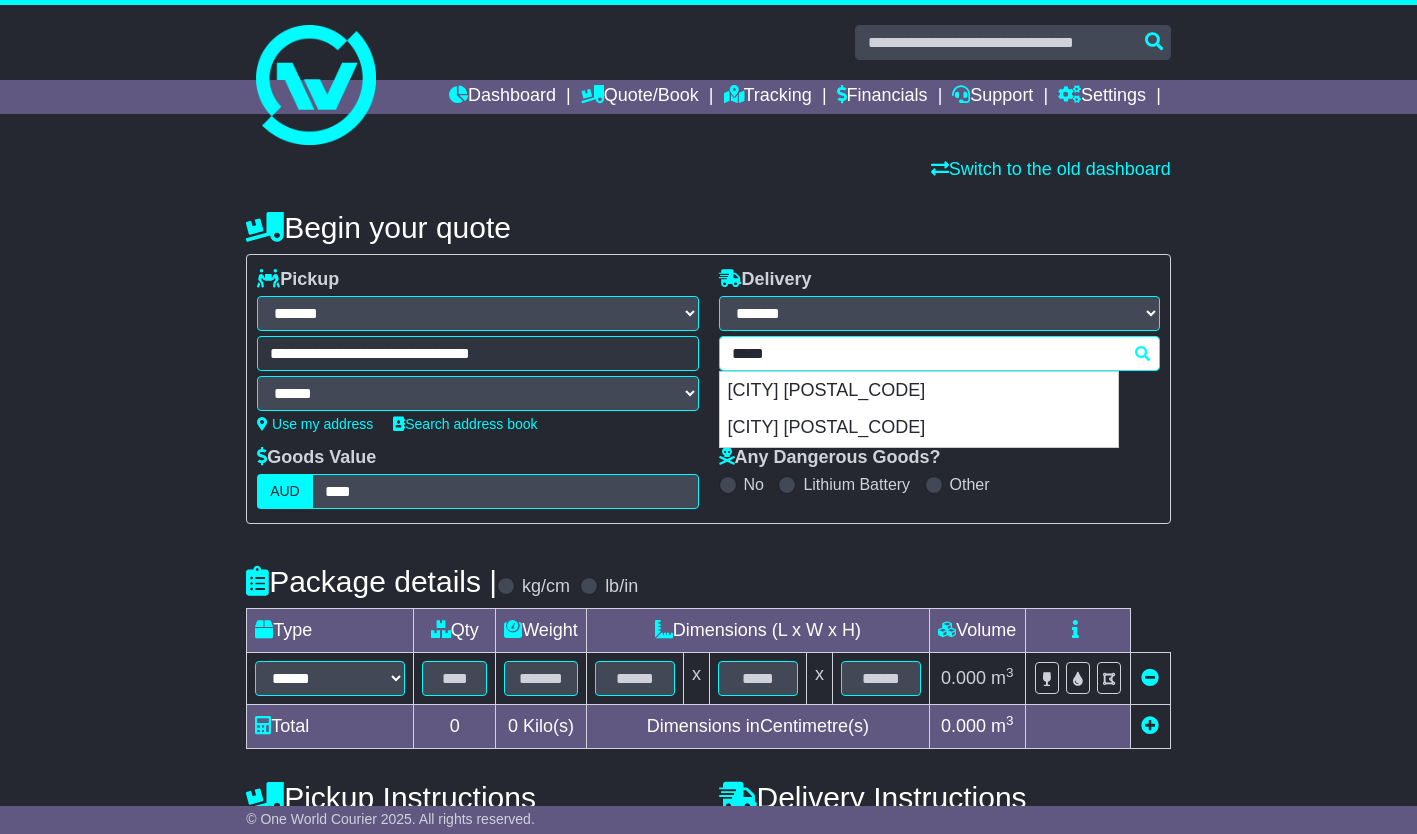 type on "********" 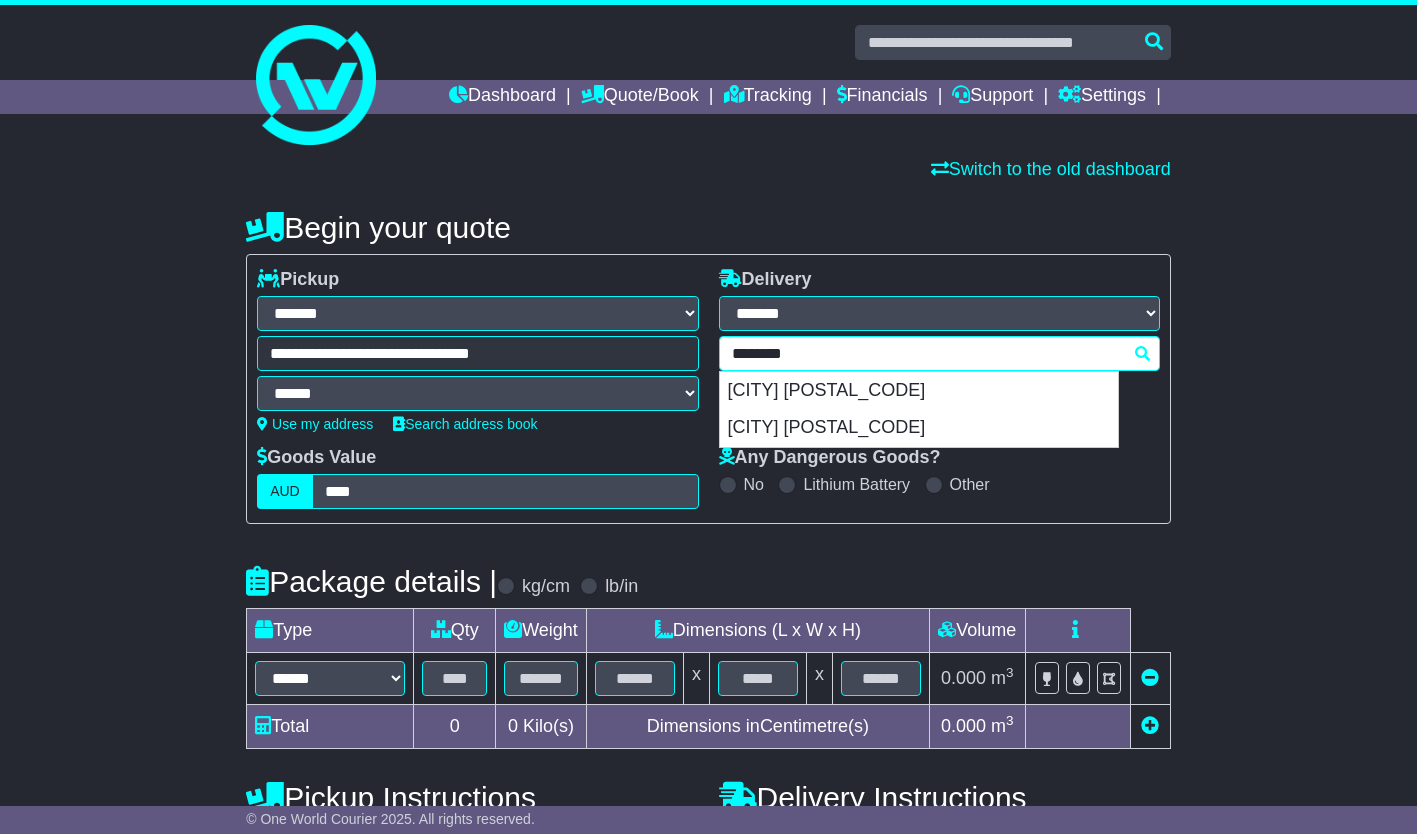 type 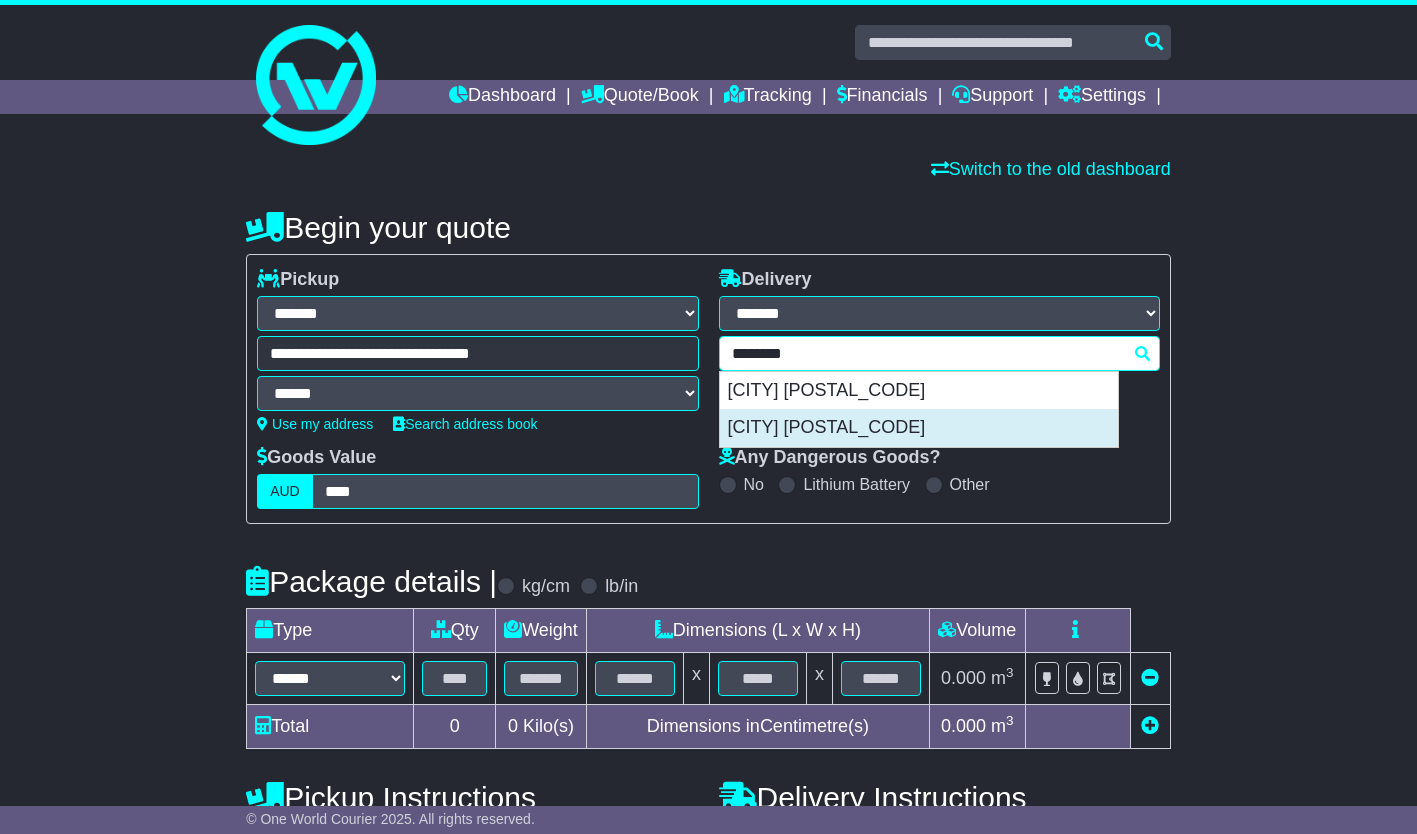 click on "[CITY] [POSTAL_CODE]" at bounding box center [919, 428] 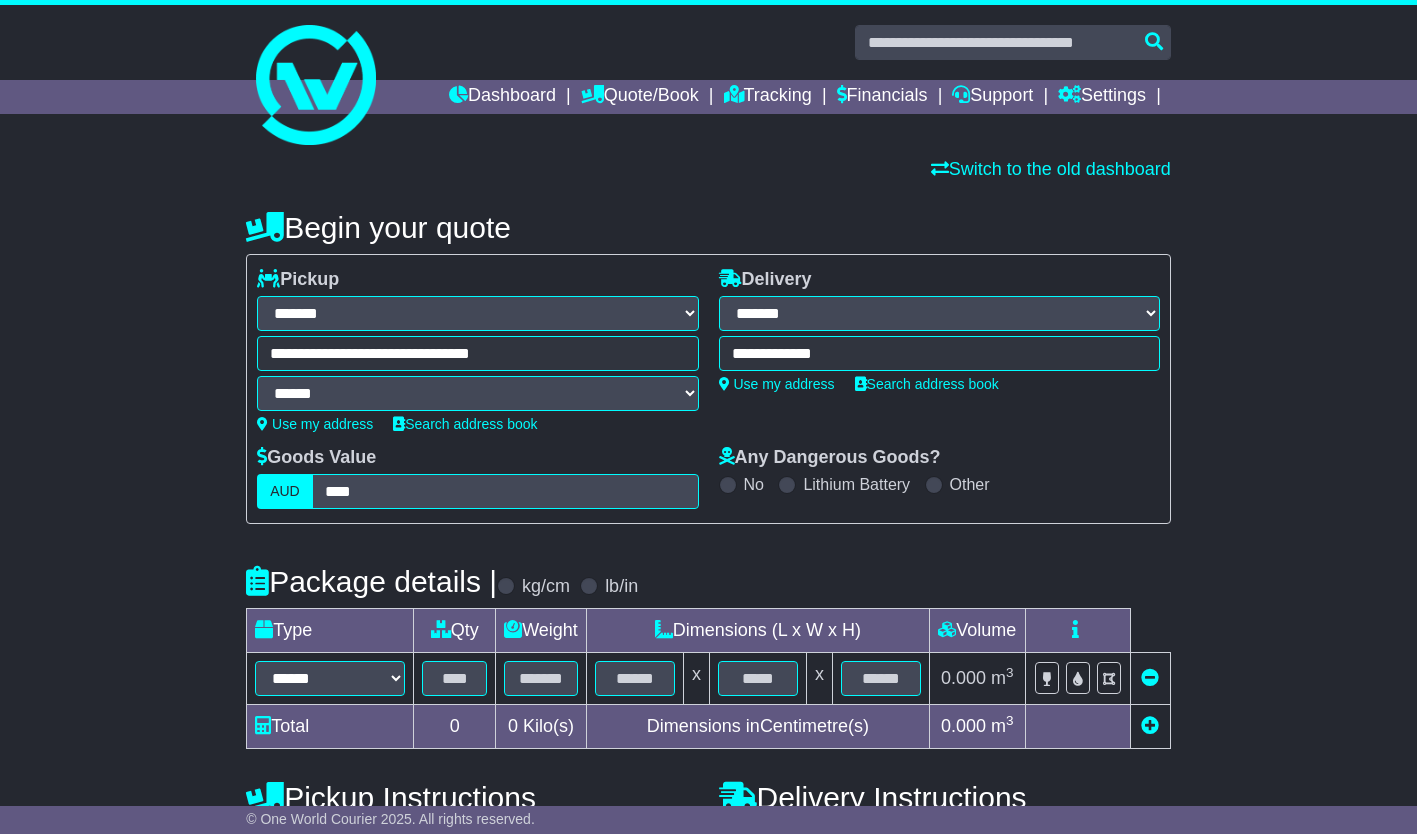 type on "**********" 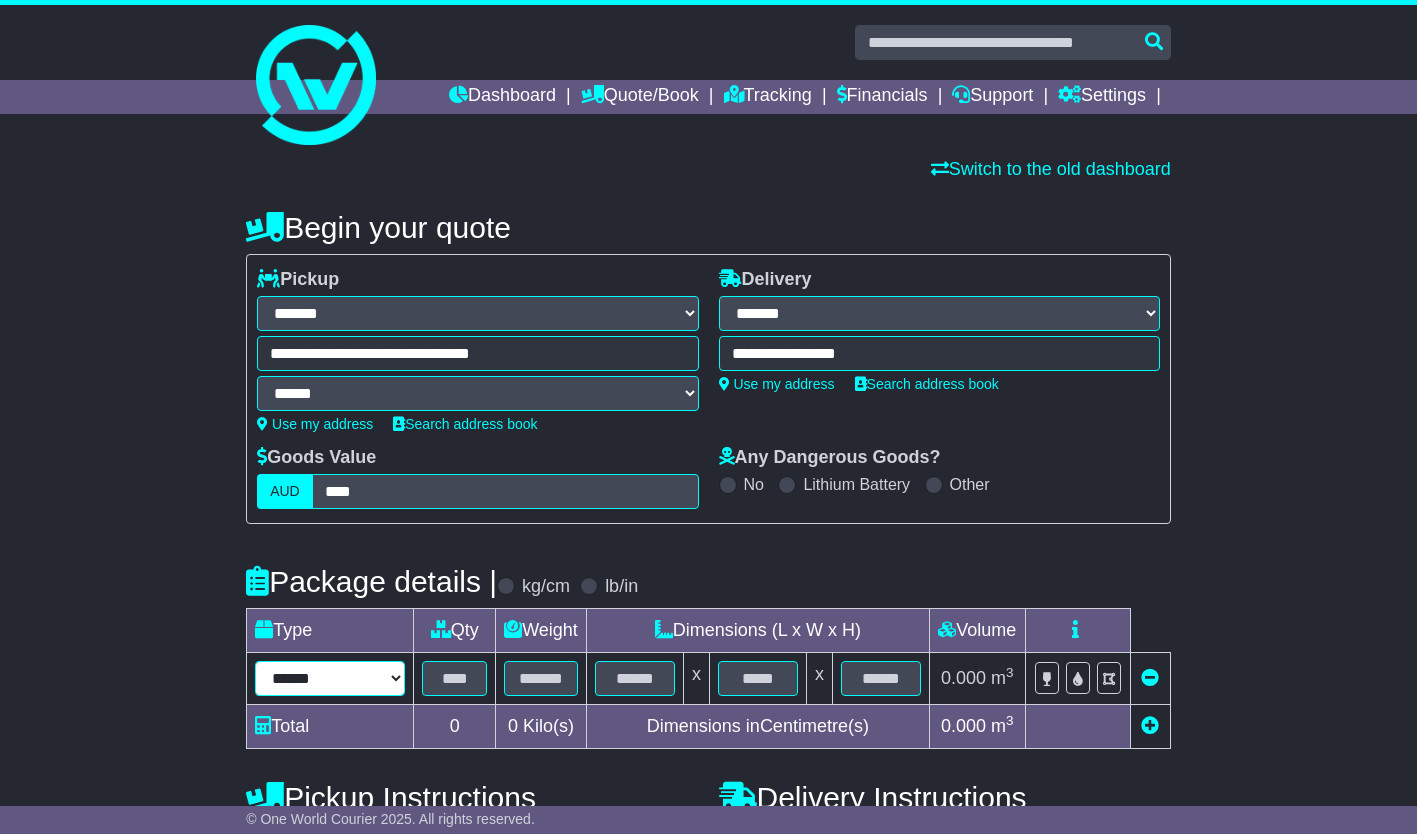 click on "****** ****** *** ******** ***** **** **** ****** *** *******" at bounding box center (330, 678) 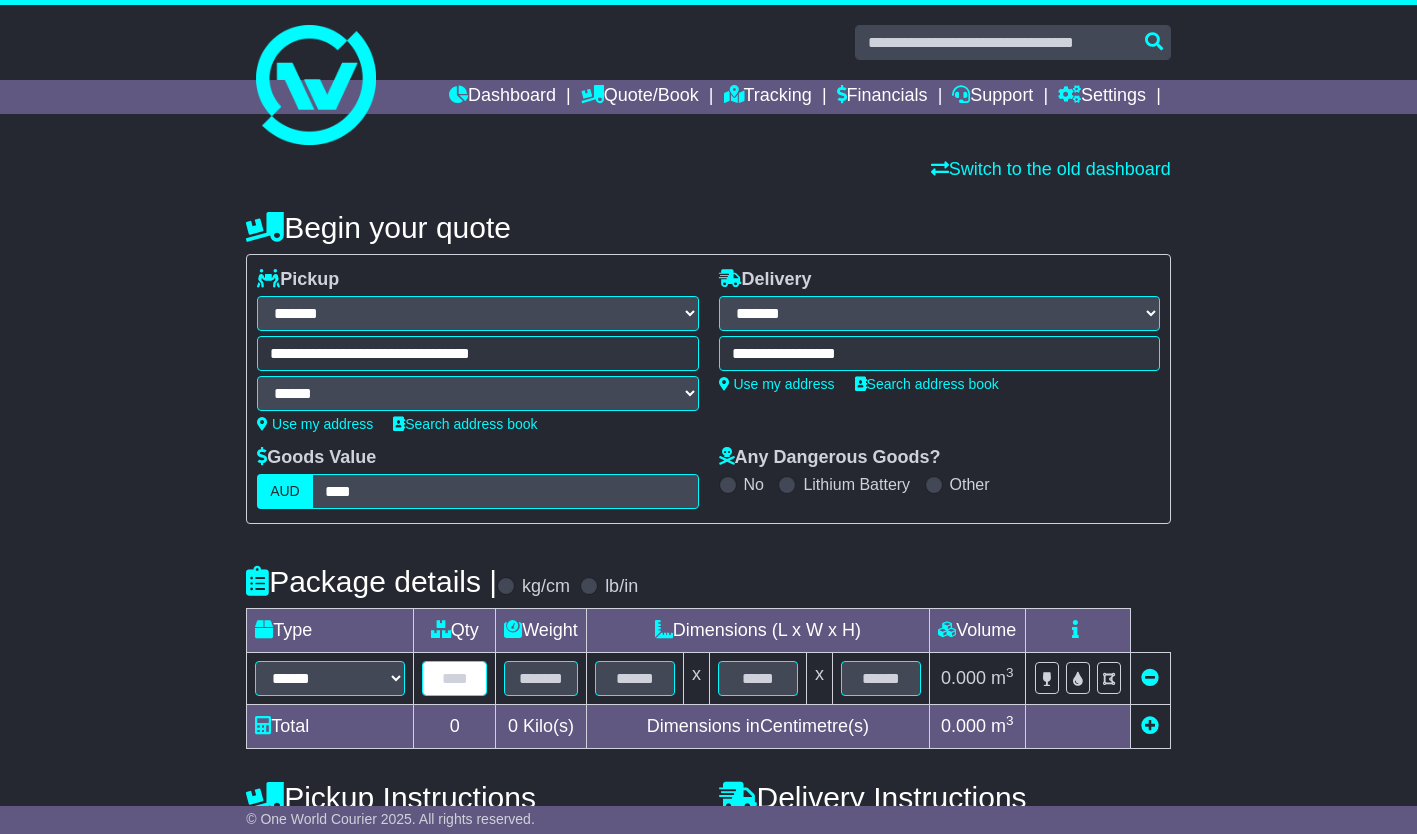 click at bounding box center (454, 678) 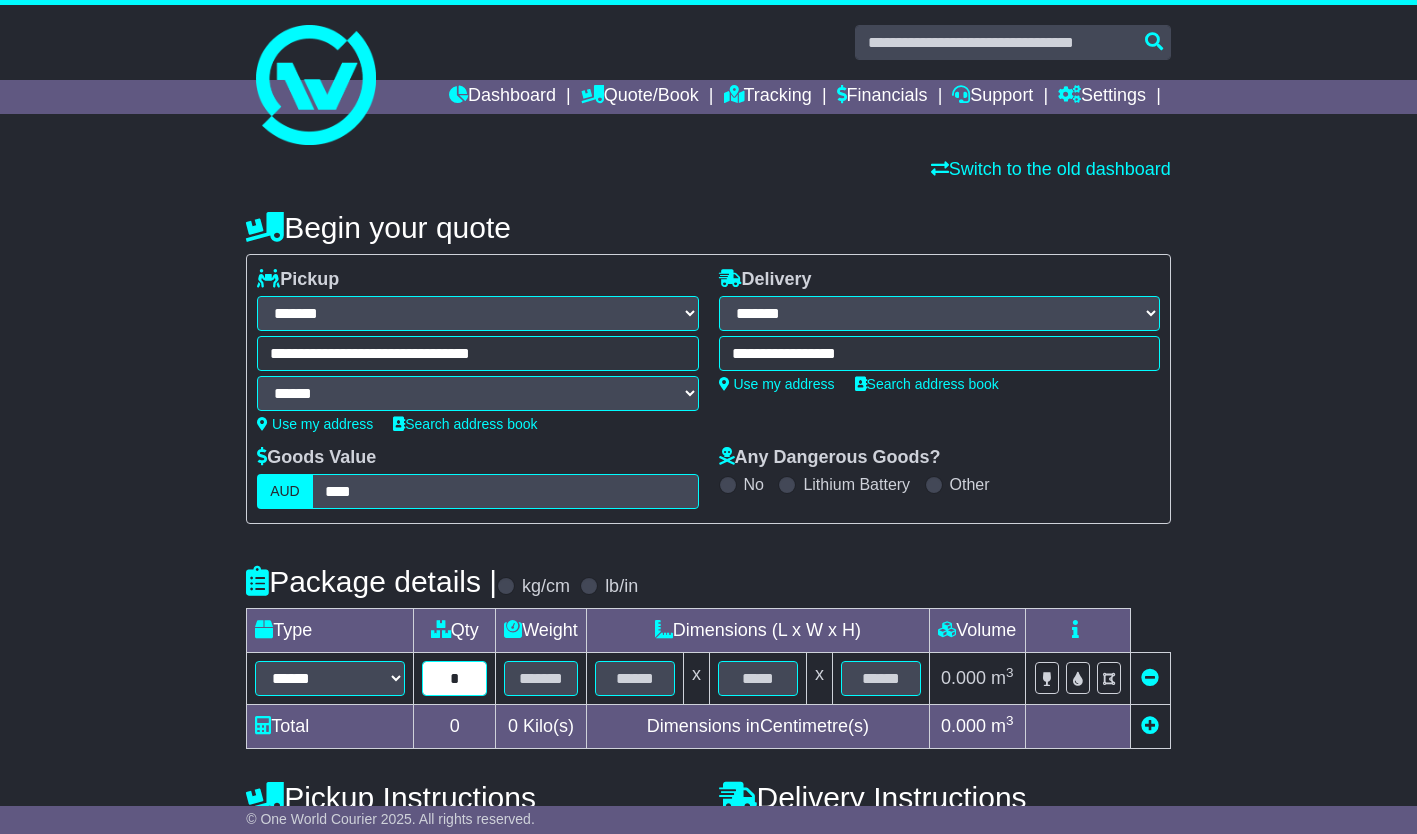 type on "*" 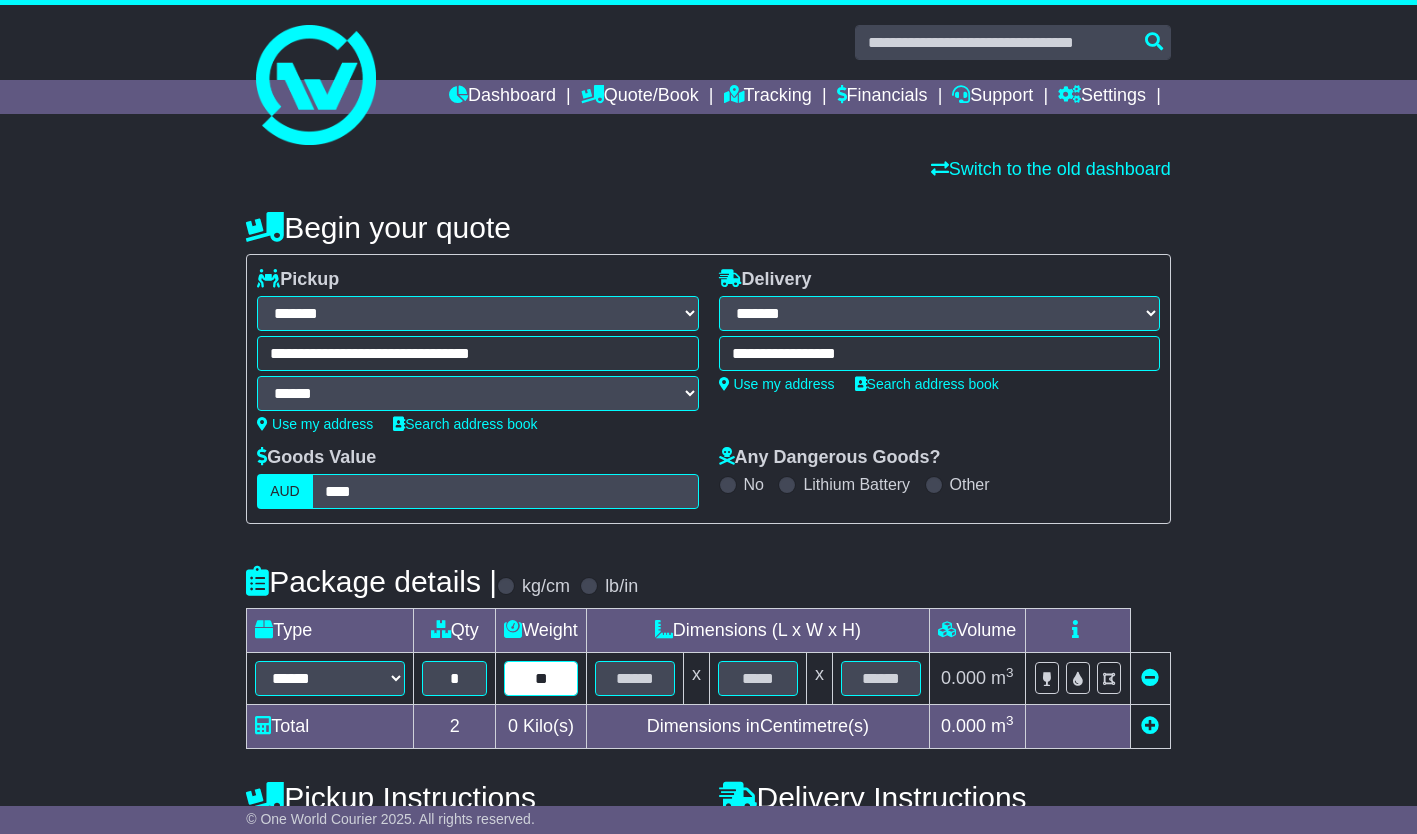 type on "**" 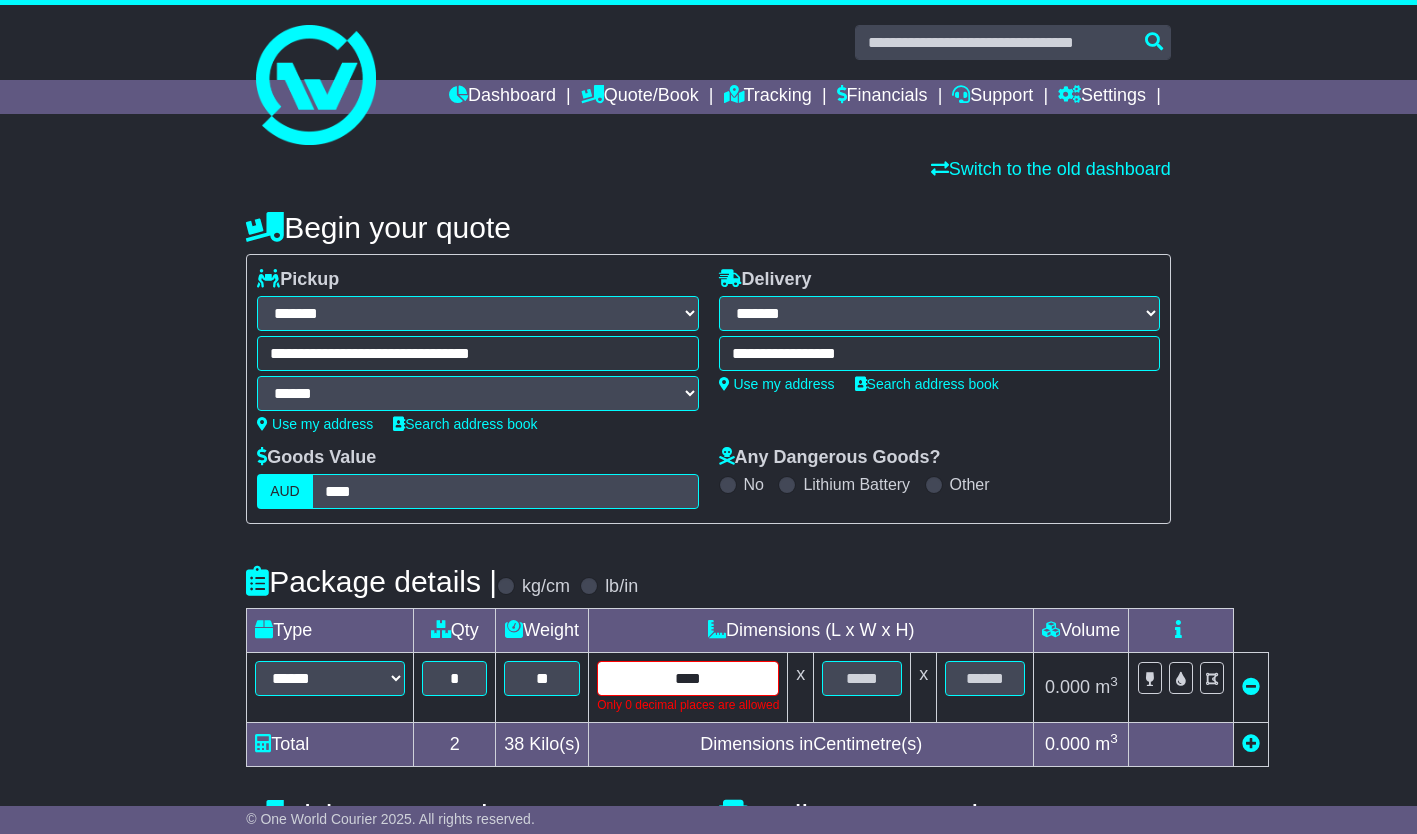 click on "****" at bounding box center (688, 678) 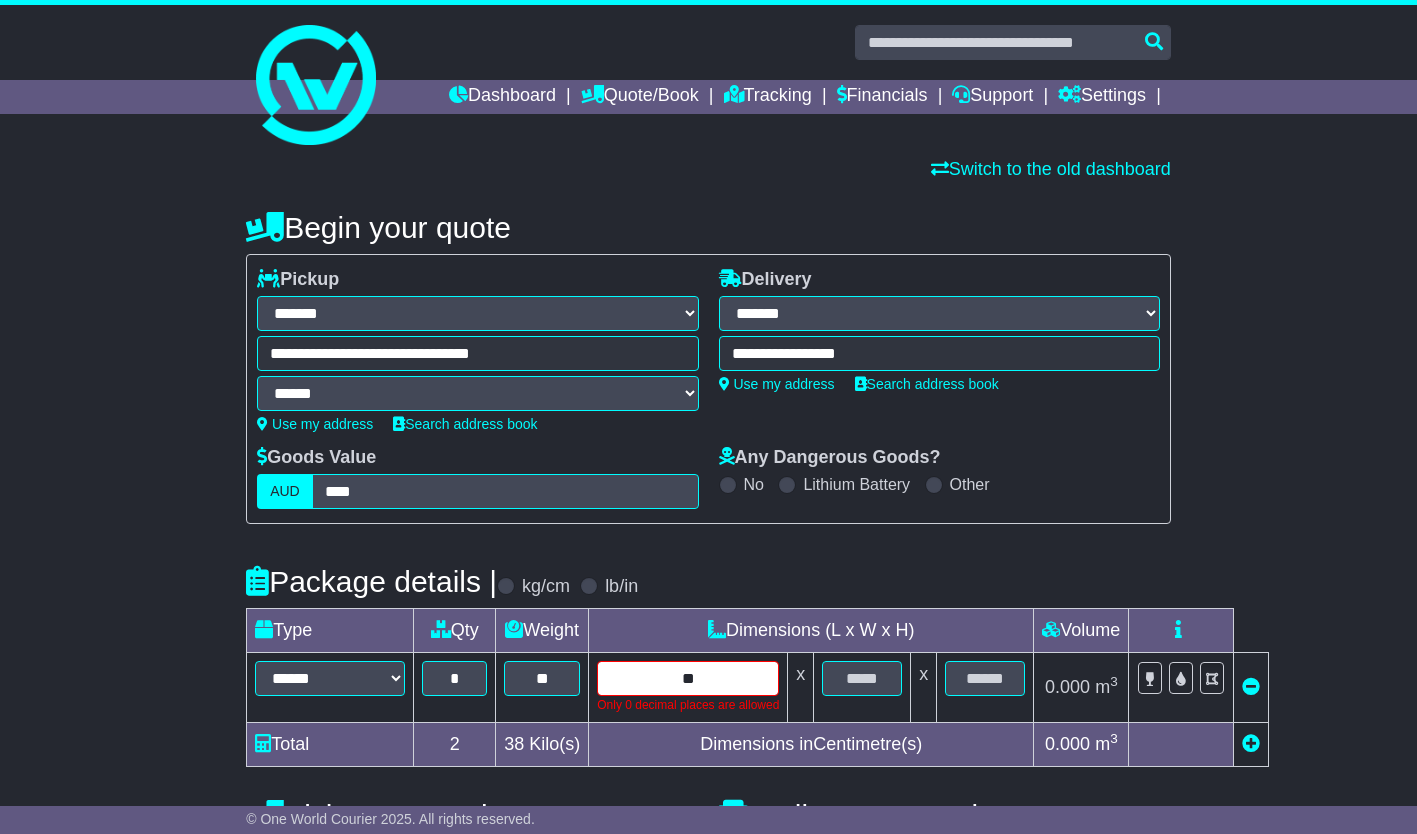 type on "**" 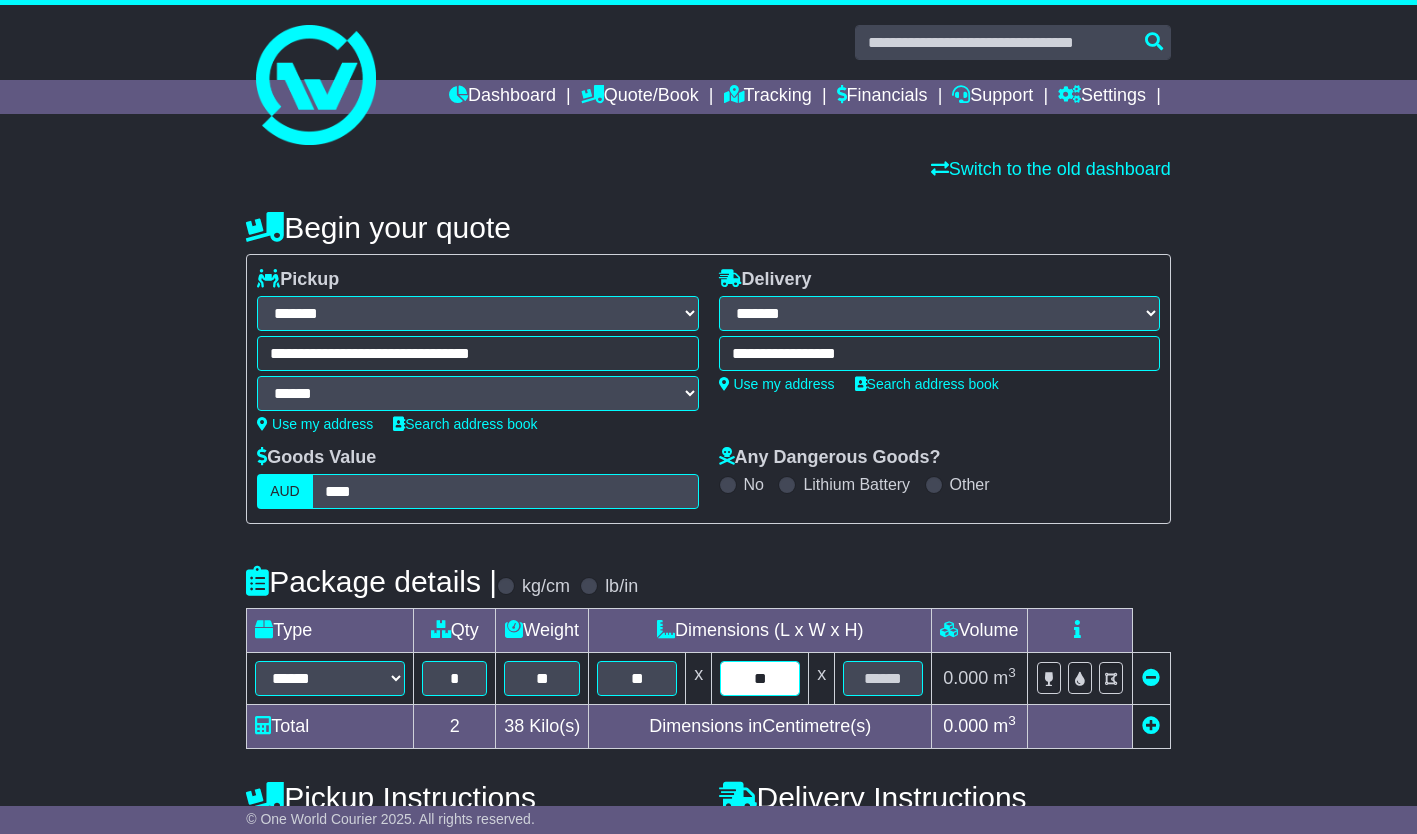type on "**" 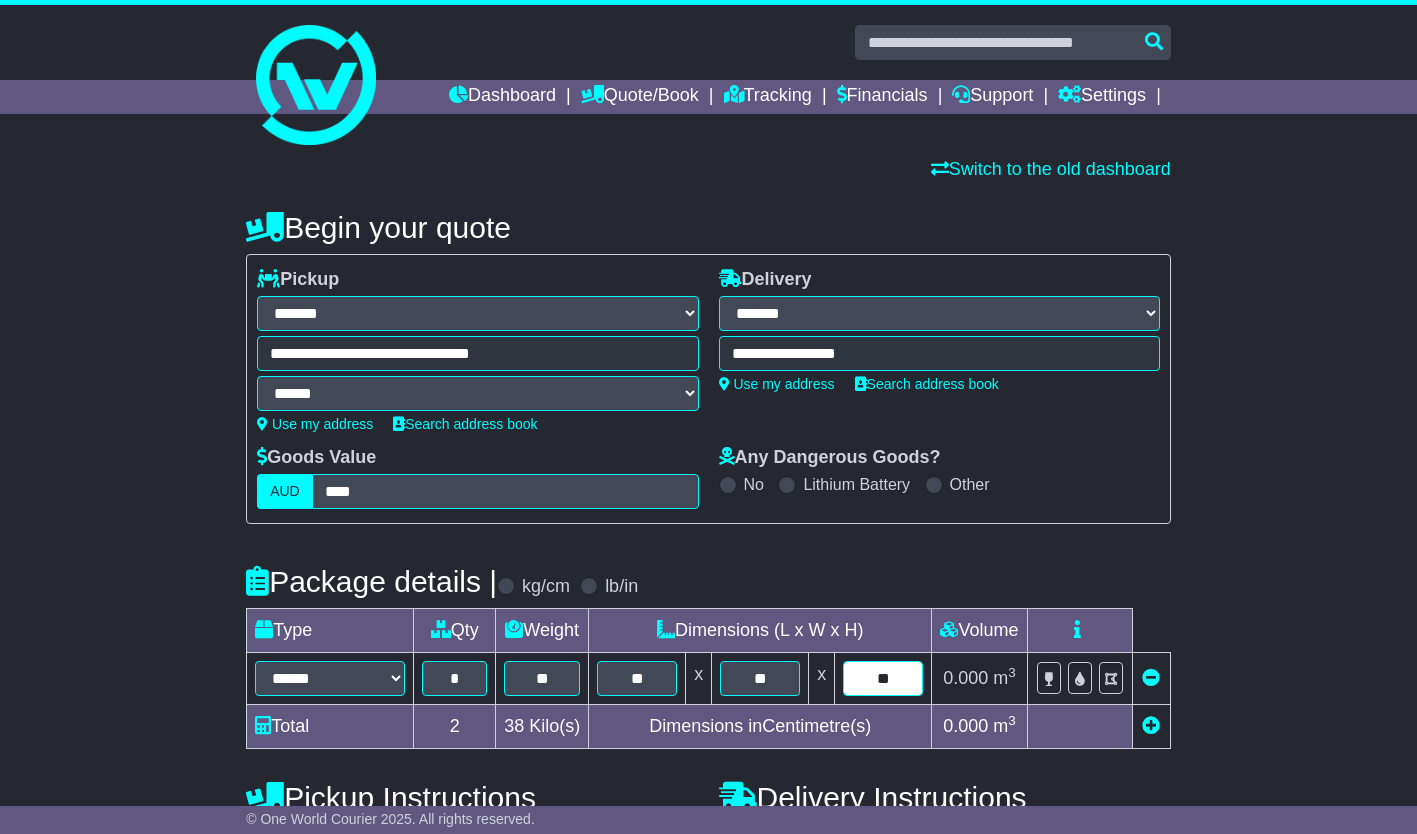 type on "**" 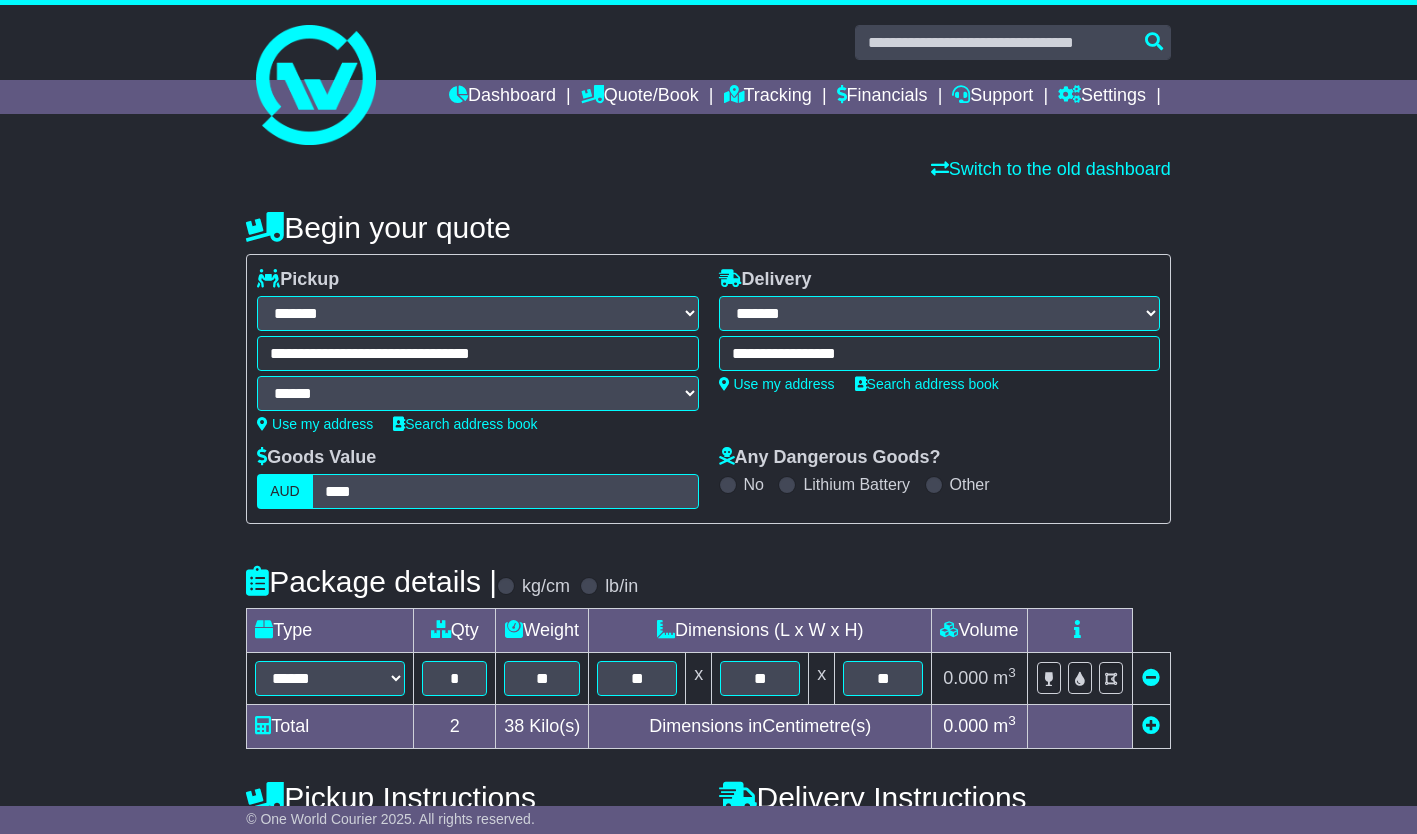 scroll, scrollTop: 521, scrollLeft: 0, axis: vertical 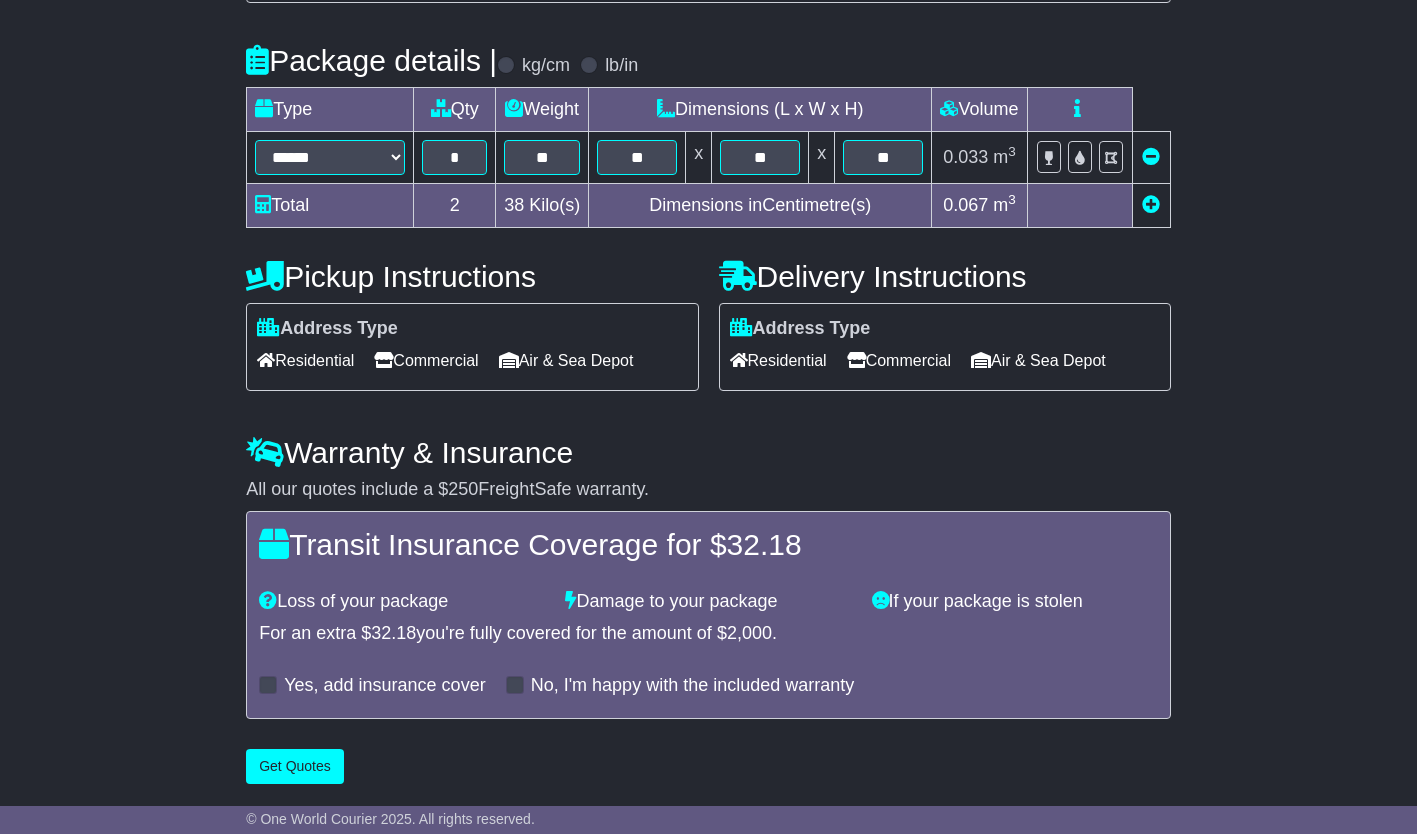 click on "Commercial" at bounding box center (426, 360) 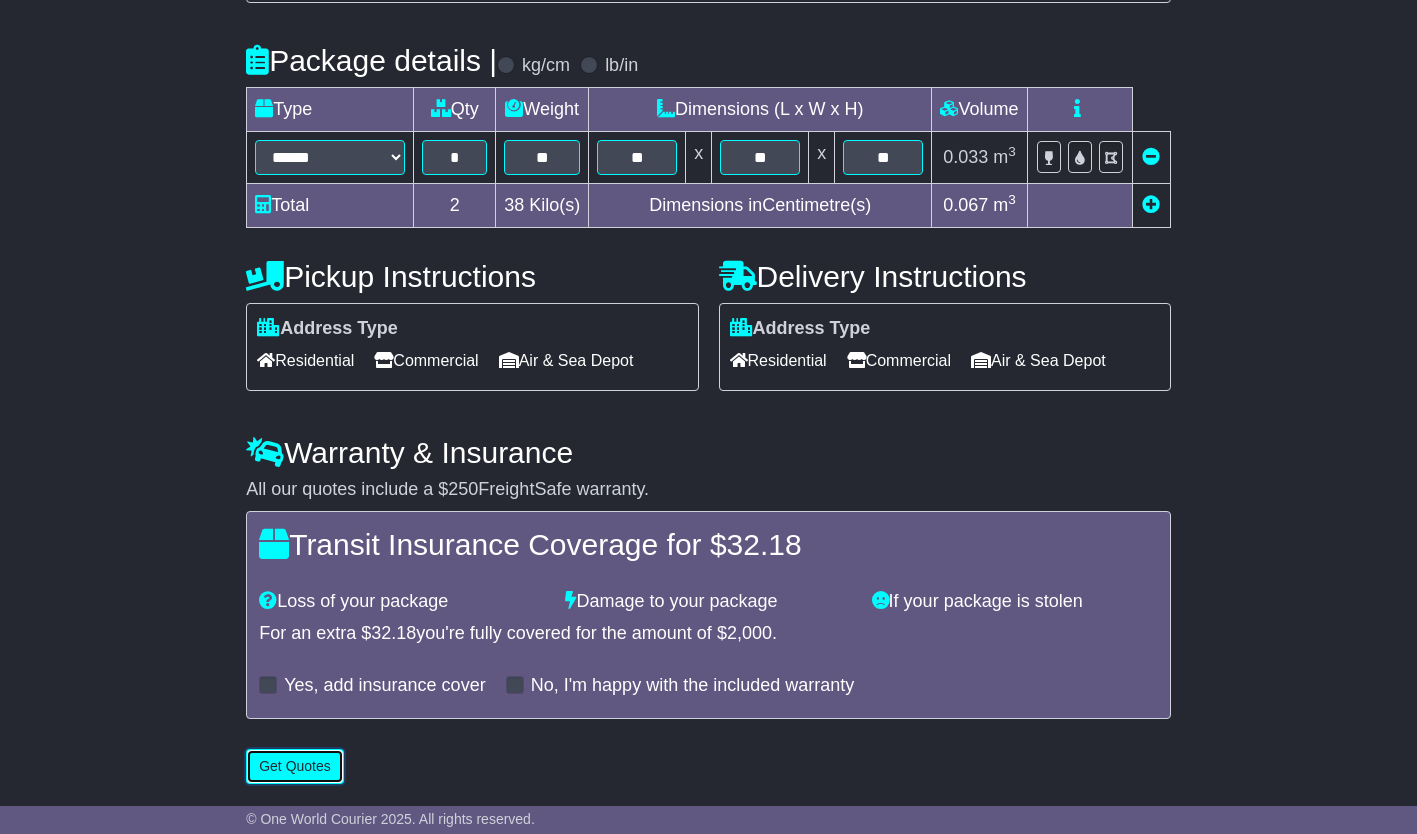 click on "Get Quotes" at bounding box center [295, 766] 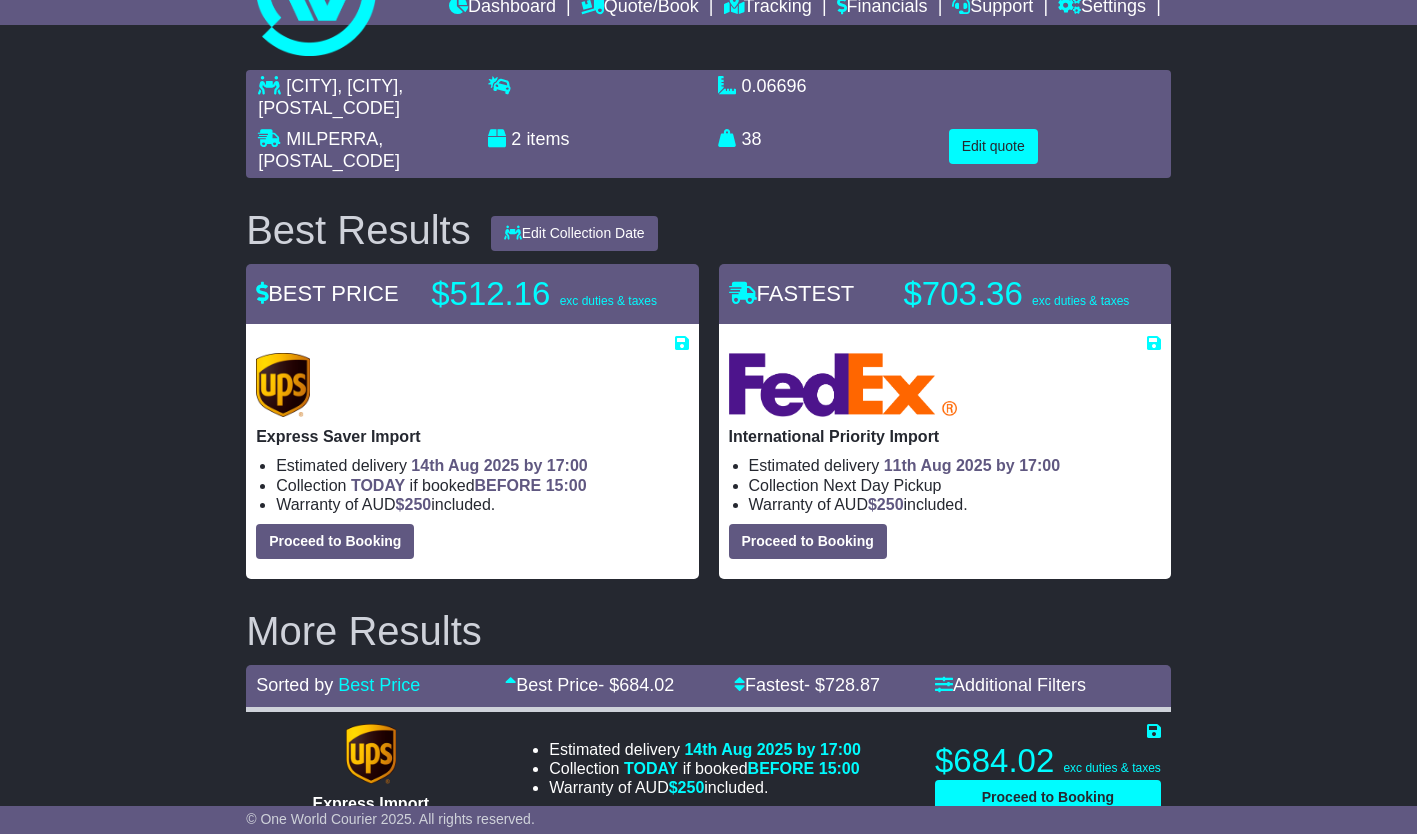 scroll, scrollTop: 91, scrollLeft: 0, axis: vertical 